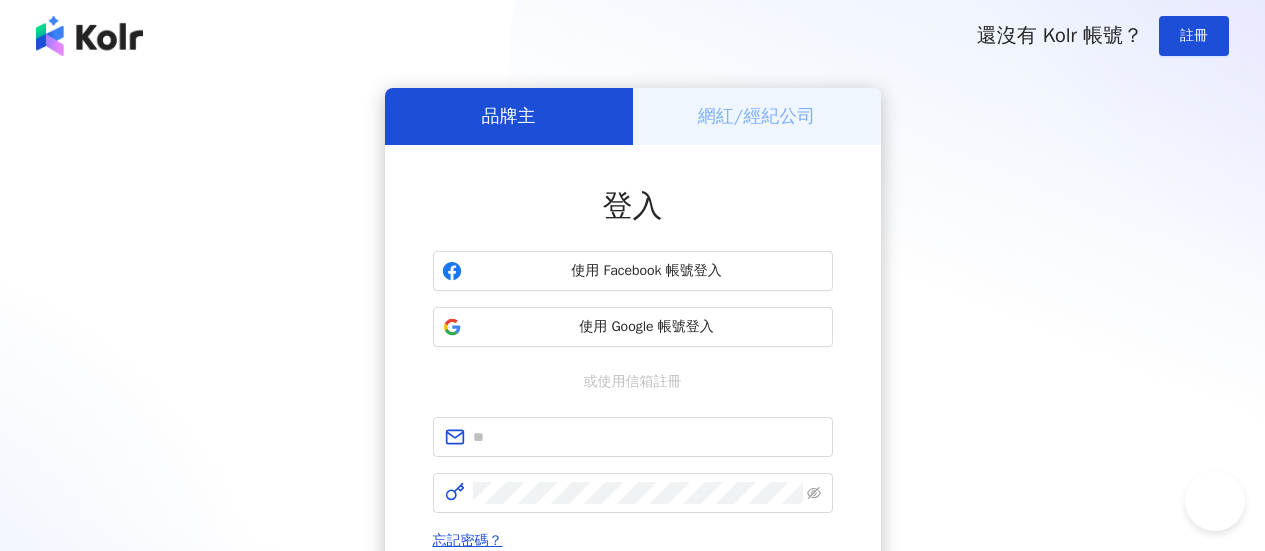 scroll, scrollTop: 0, scrollLeft: 0, axis: both 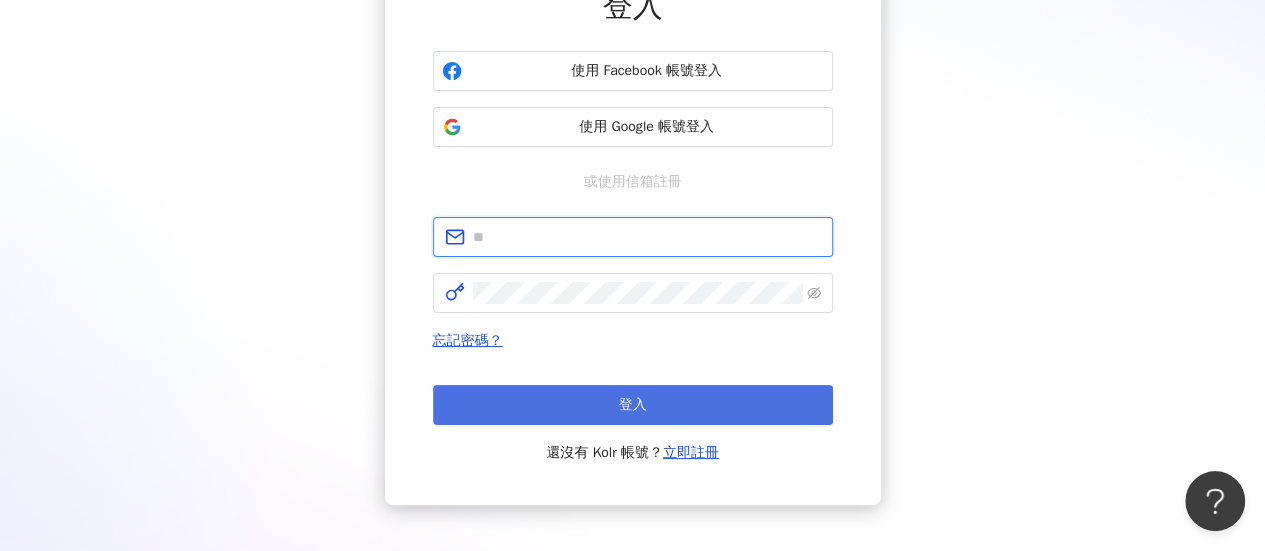 type on "**********" 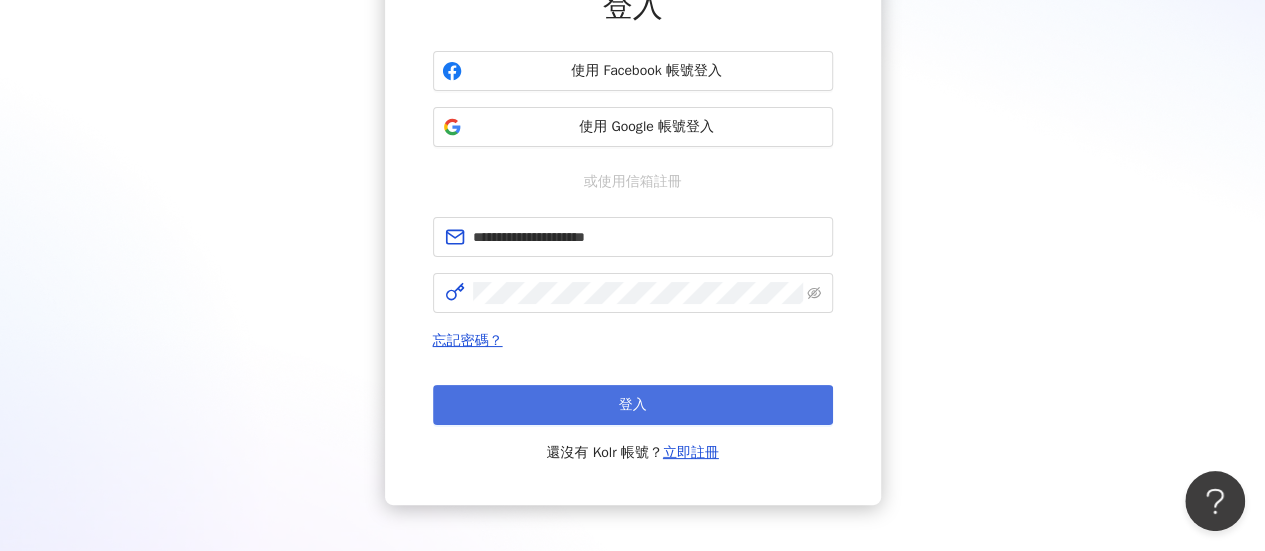 click on "登入" at bounding box center [633, 405] 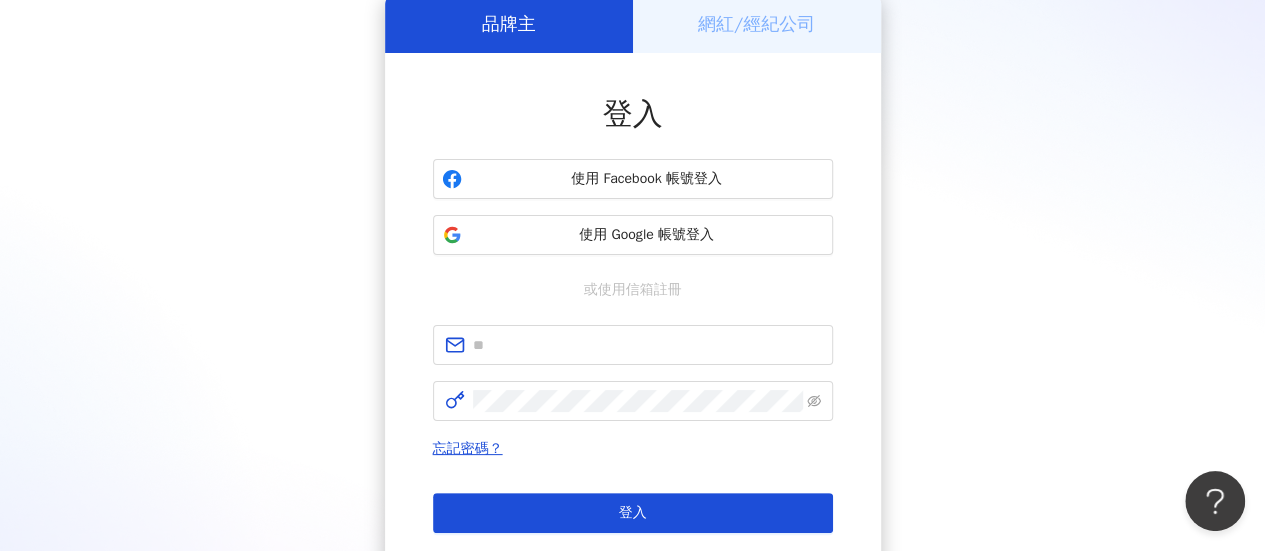 scroll, scrollTop: 200, scrollLeft: 0, axis: vertical 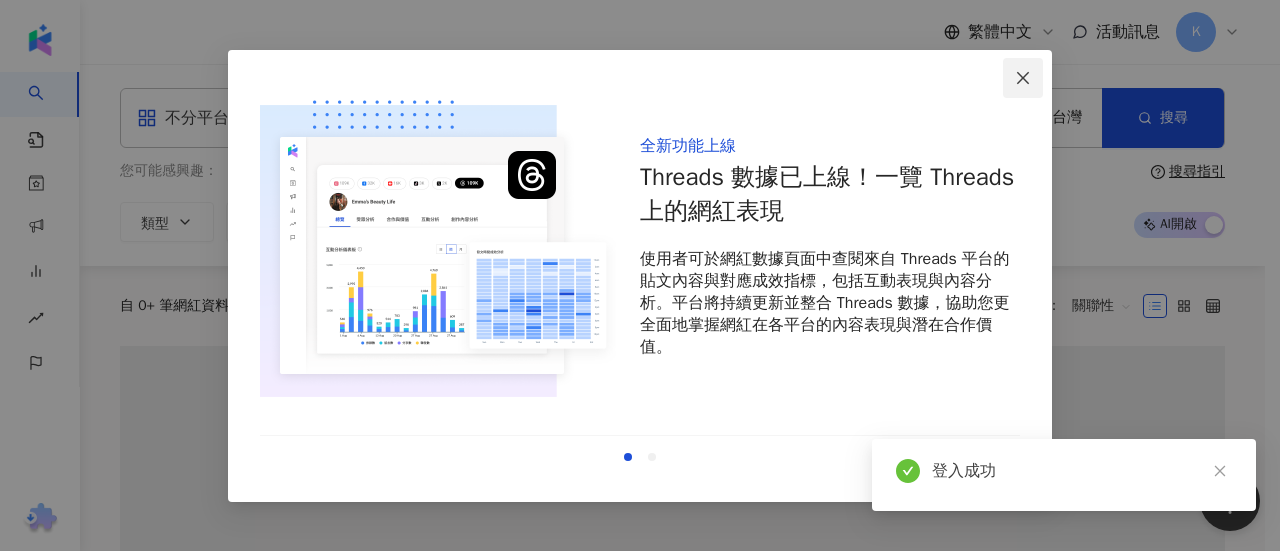 click 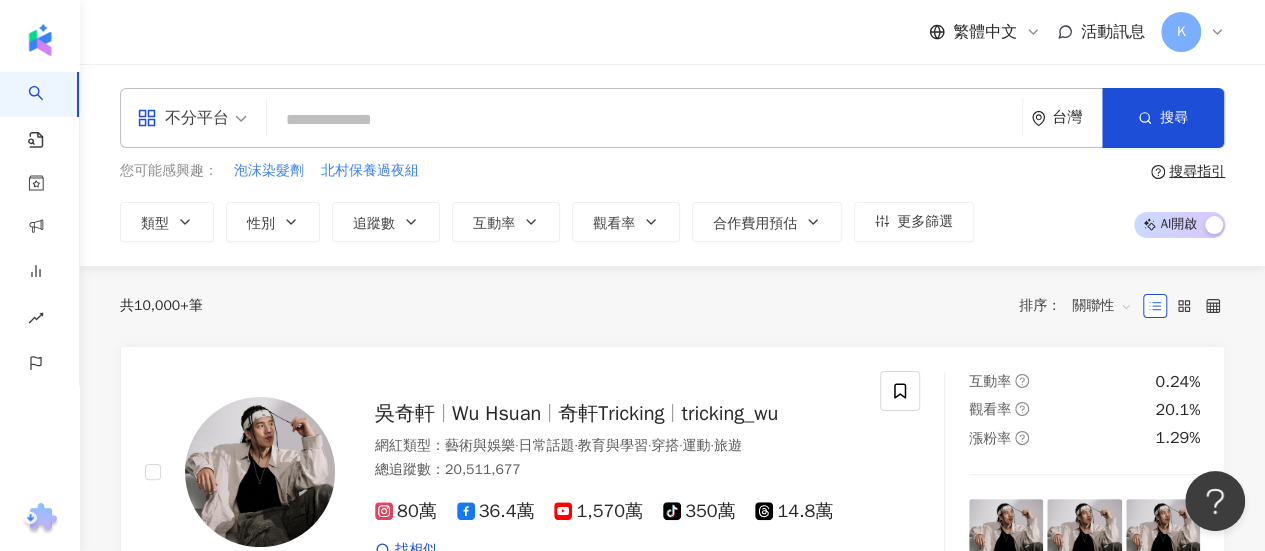 click on "不分平台 台灣 搜尋" at bounding box center (672, 118) 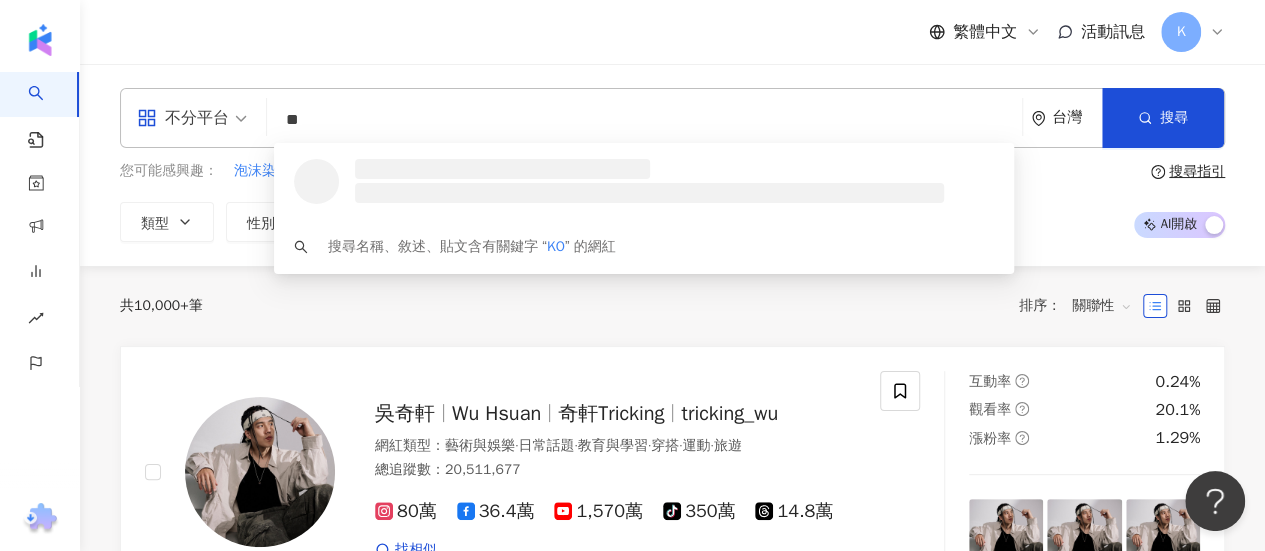 type on "*" 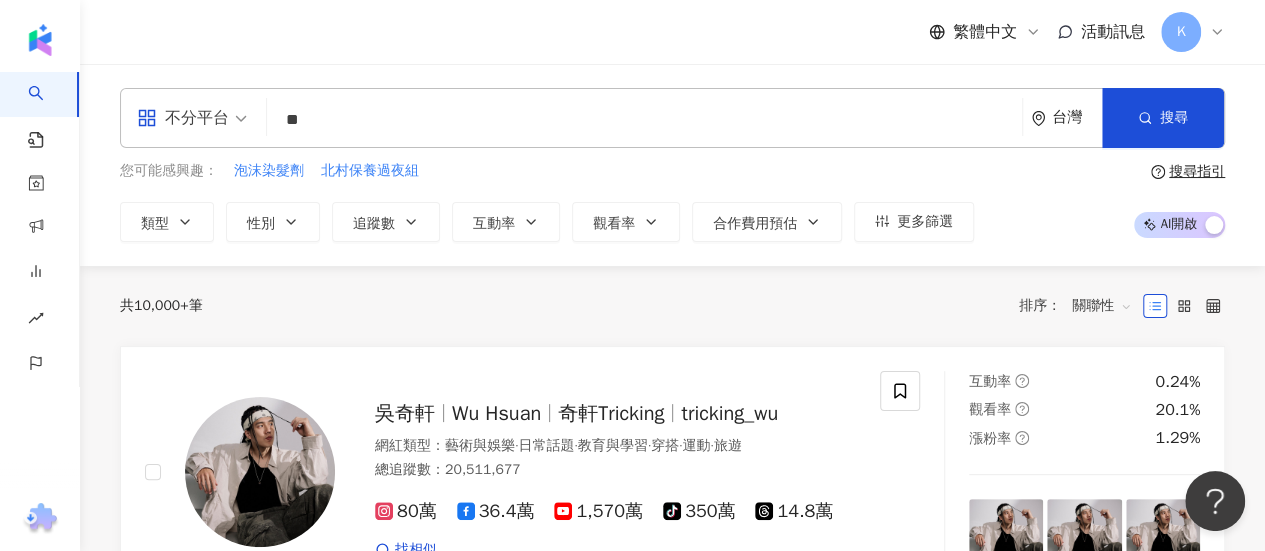 type on "**" 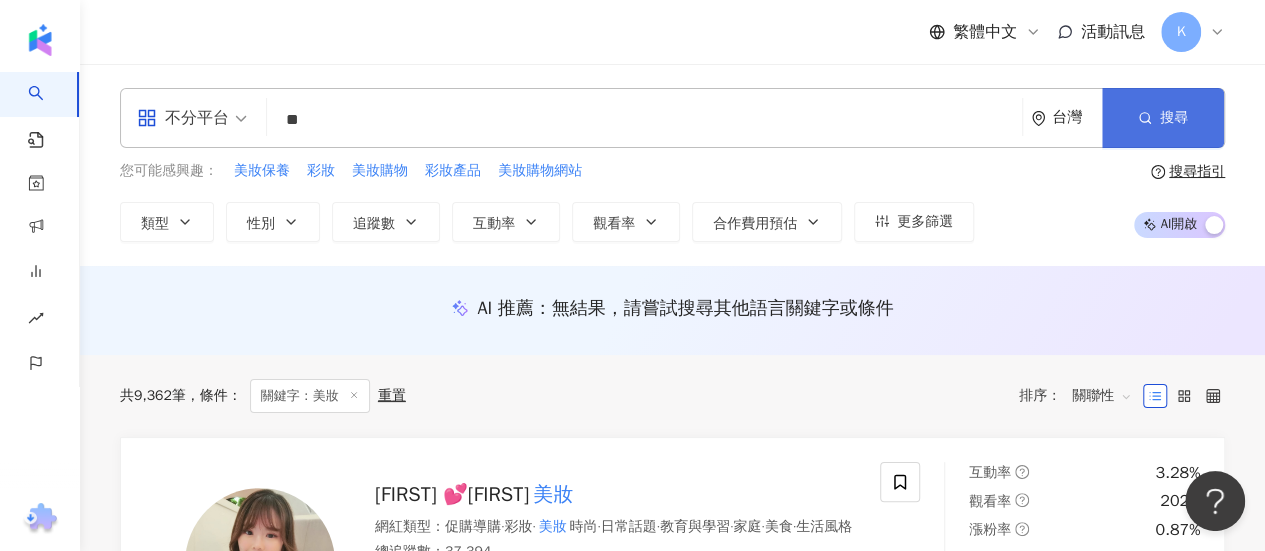 click on "搜尋" at bounding box center (1174, 118) 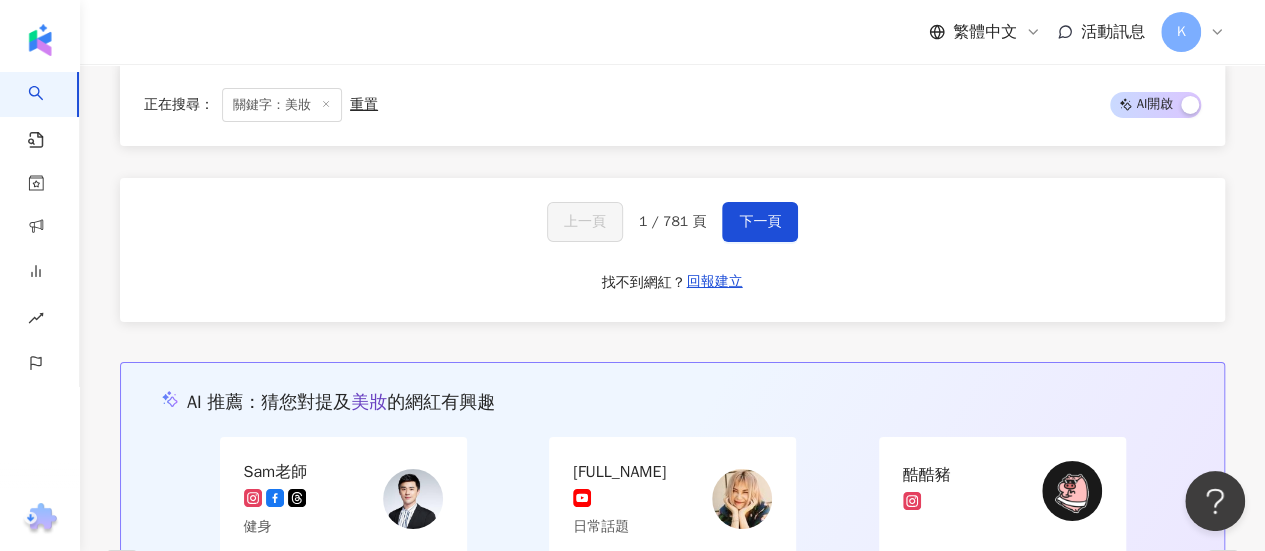 scroll, scrollTop: 3500, scrollLeft: 0, axis: vertical 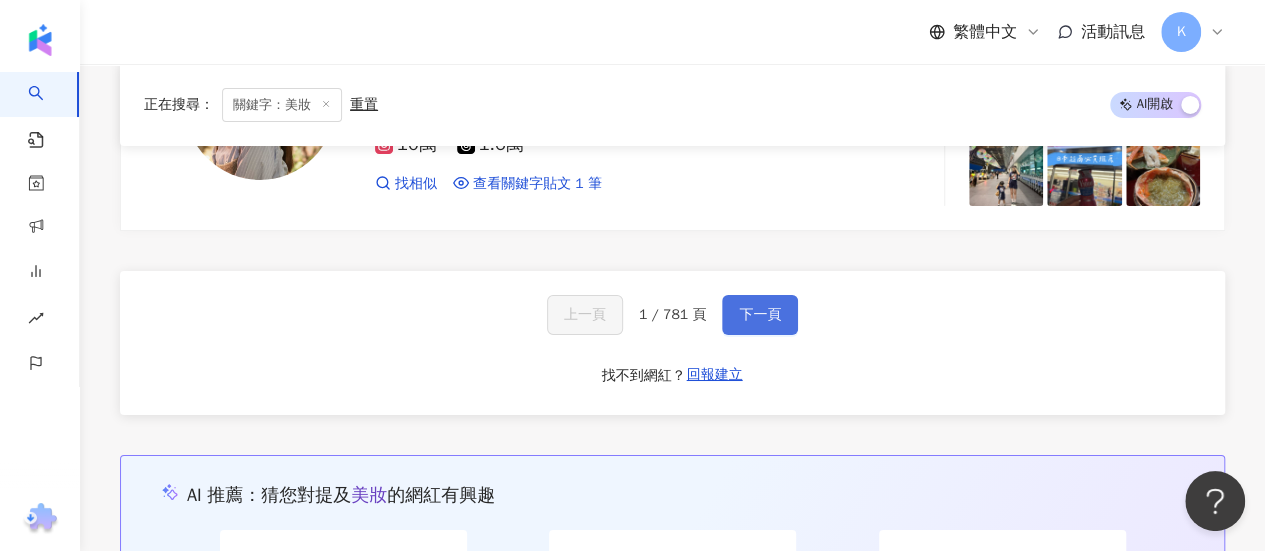 click on "下一頁" at bounding box center [760, 315] 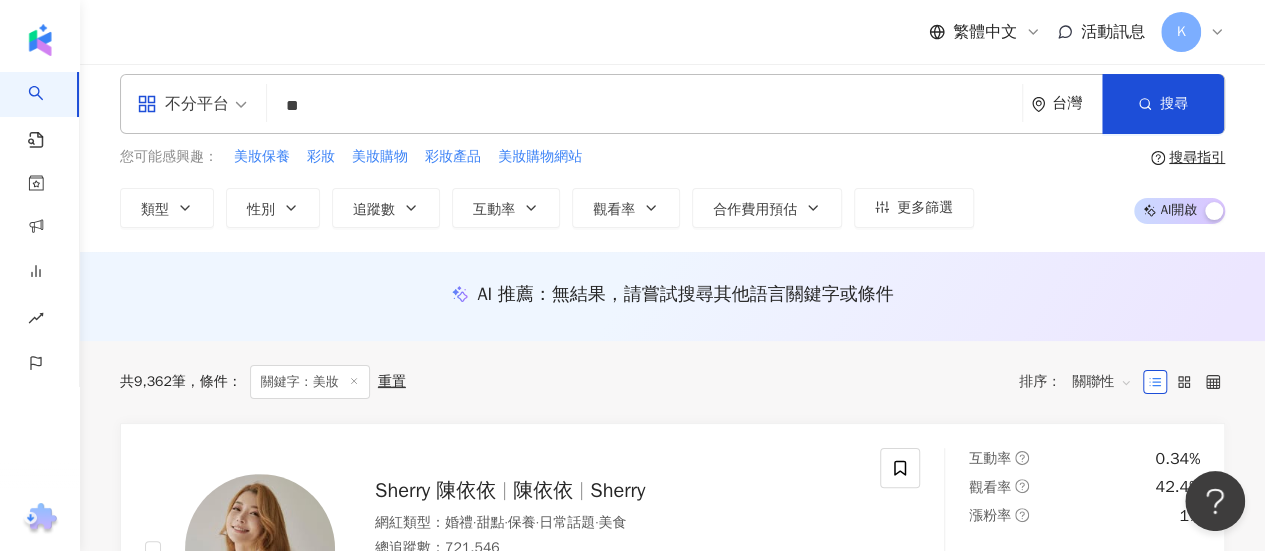 scroll, scrollTop: 0, scrollLeft: 0, axis: both 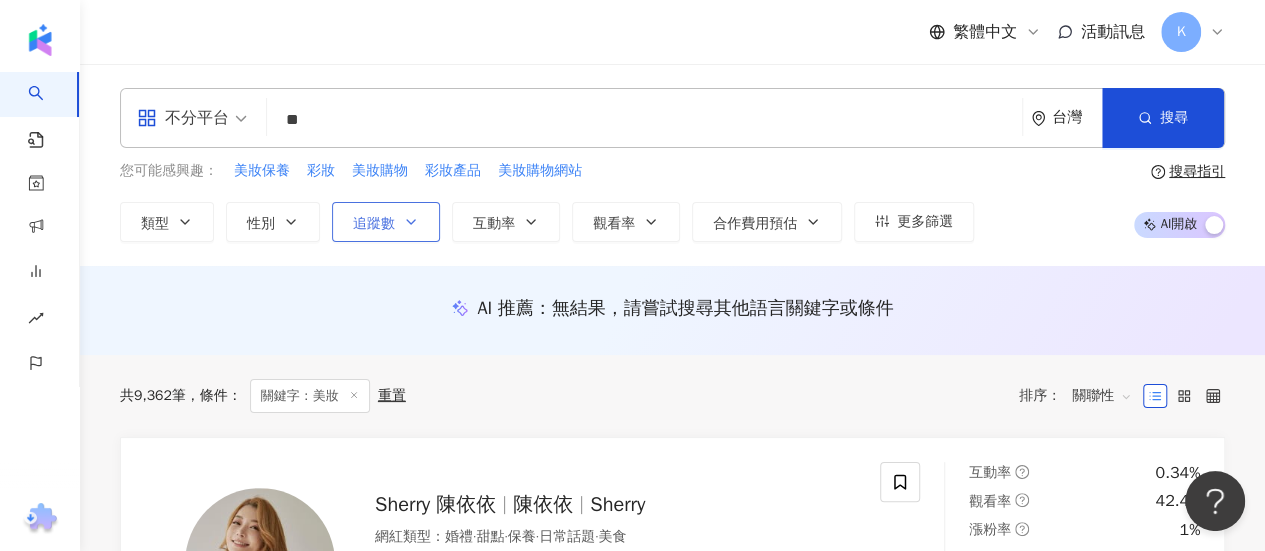 click 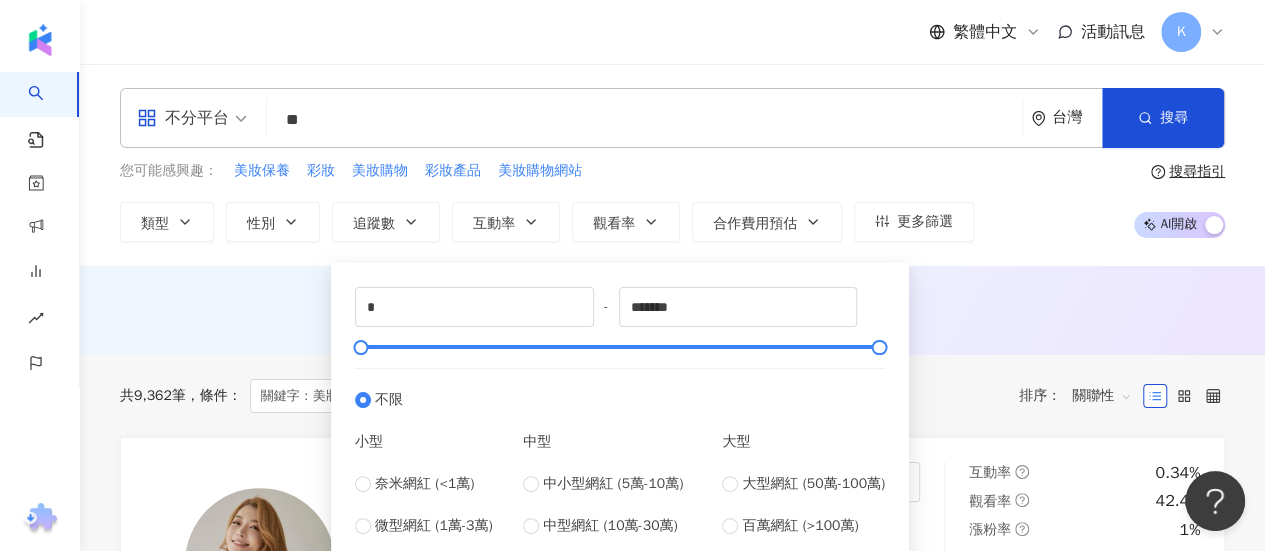 click on "AI 推薦 ： 無結果，請嘗試搜尋其他語言關鍵字或條件" at bounding box center [672, 314] 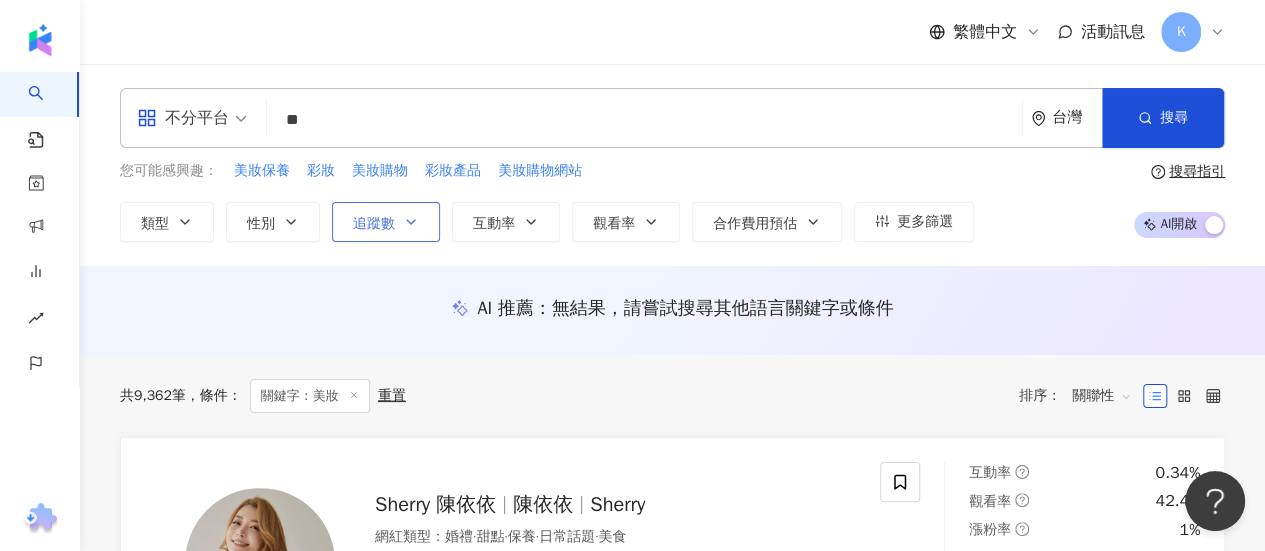 click on "追蹤數" at bounding box center (374, 224) 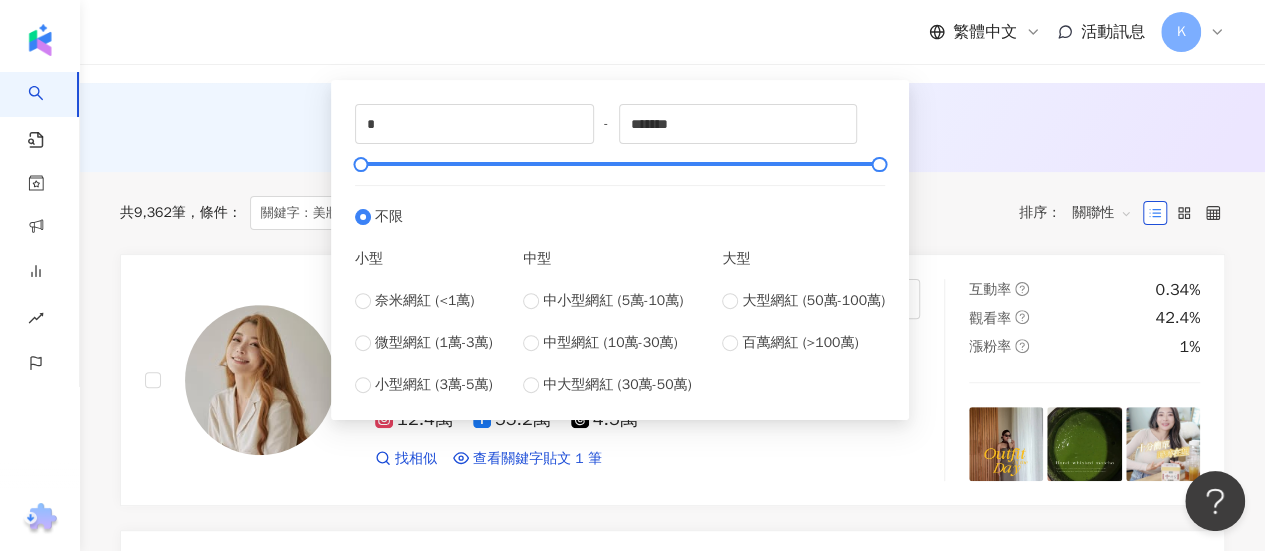 scroll, scrollTop: 200, scrollLeft: 0, axis: vertical 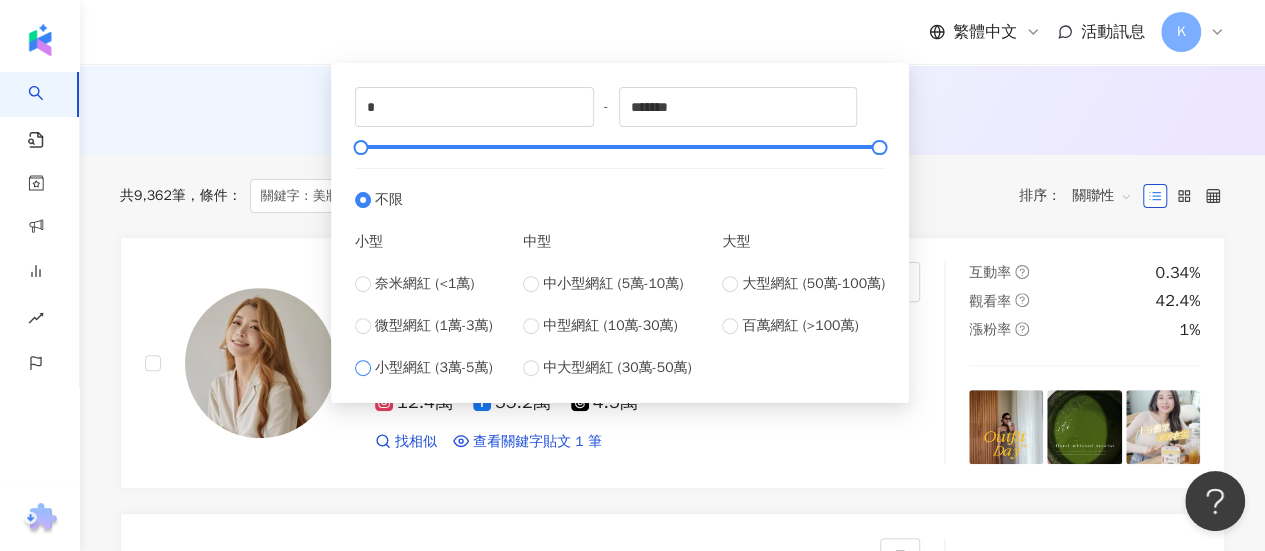 type on "*****" 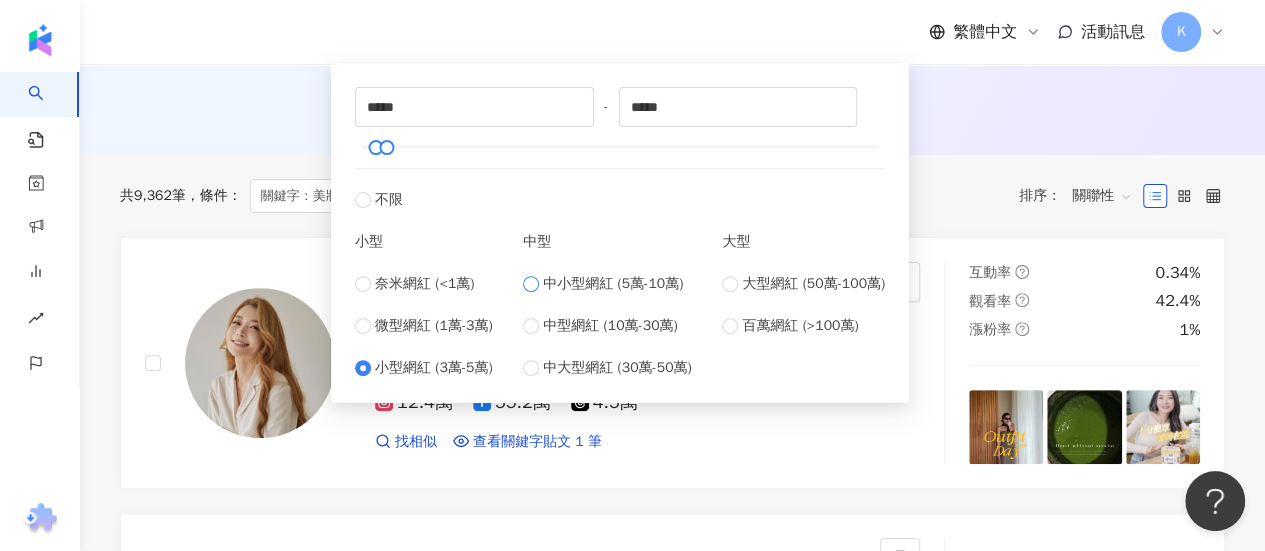 type on "*****" 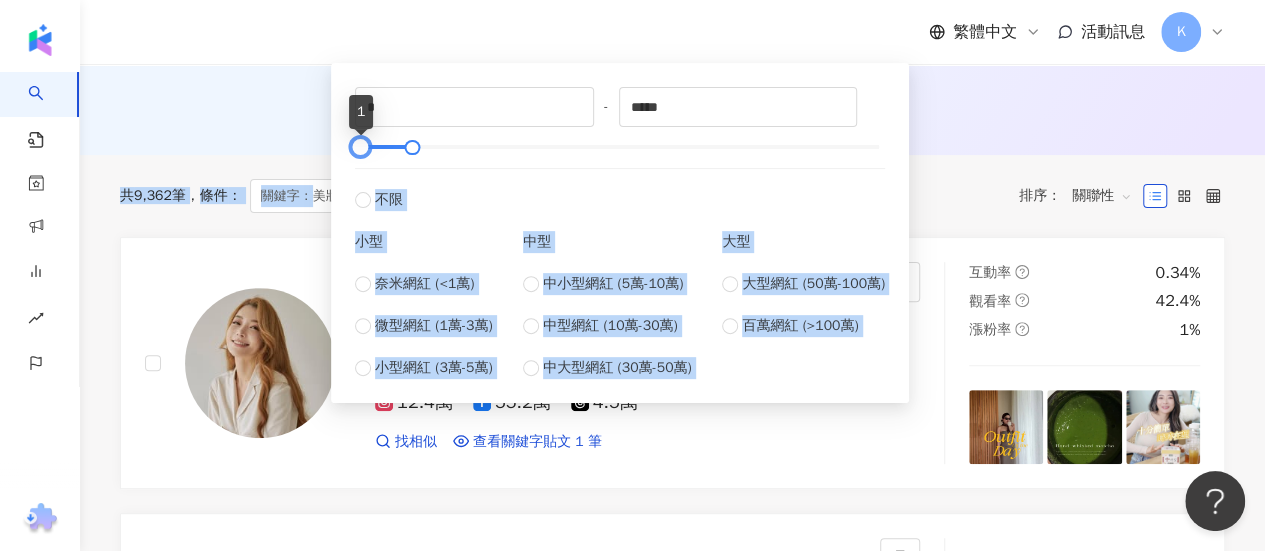 drag, startPoint x: 390, startPoint y: 146, endPoint x: 313, endPoint y: 169, distance: 80.36168 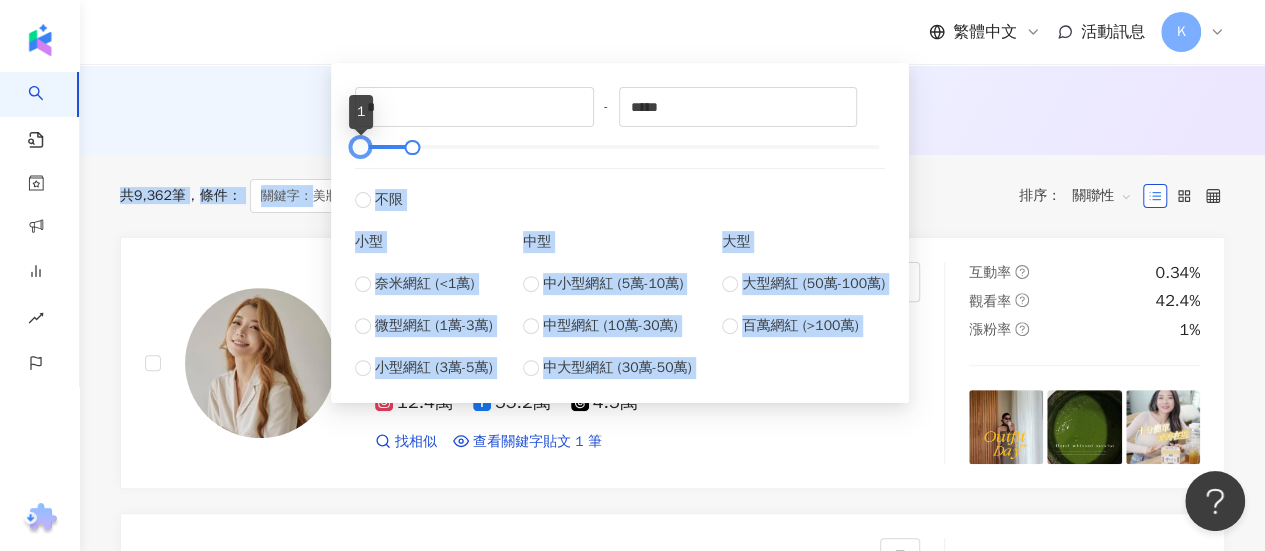 click on "[USERNAME]" at bounding box center (672, 2177) 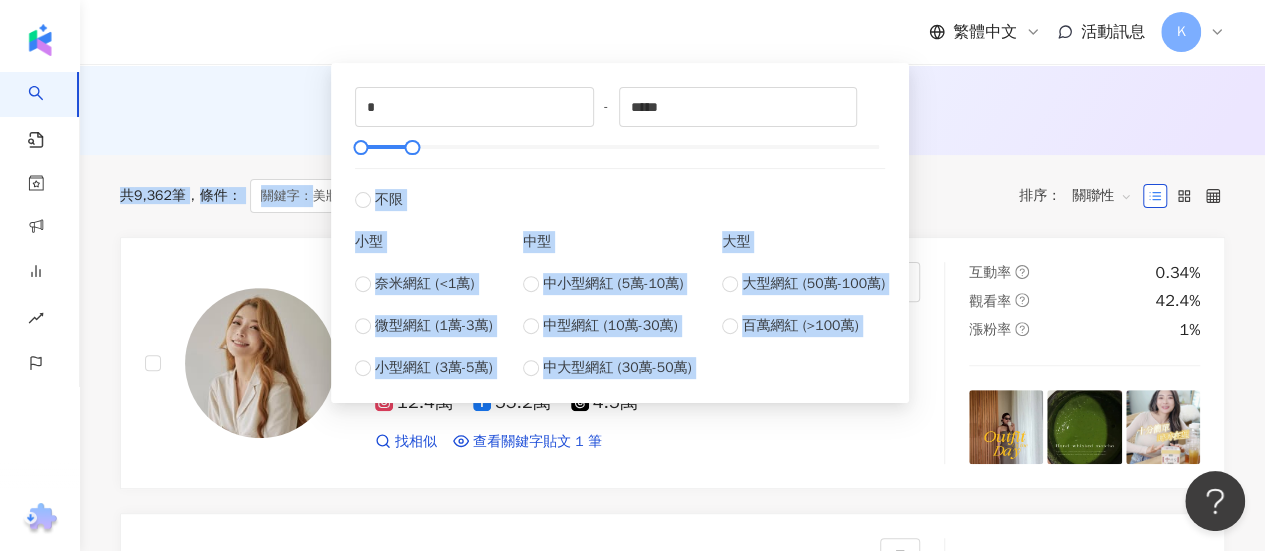 click on "小型 奈米網紅 (<1萬) 微型網紅 (1萬-3萬) 小型網紅 (3萬-5萬)" at bounding box center (424, 295) 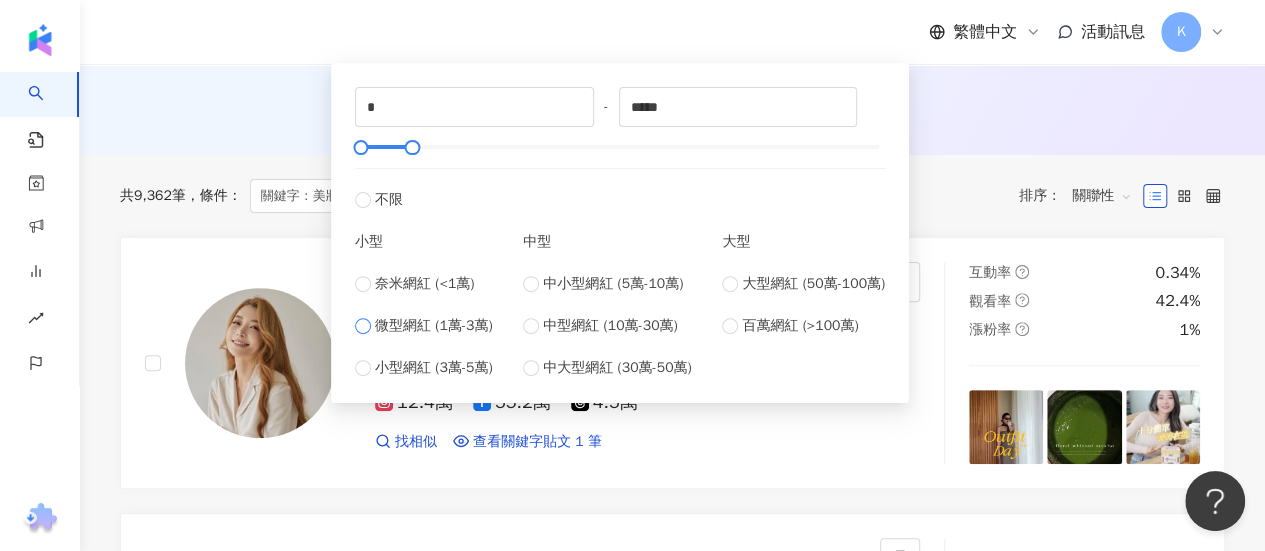 type on "*****" 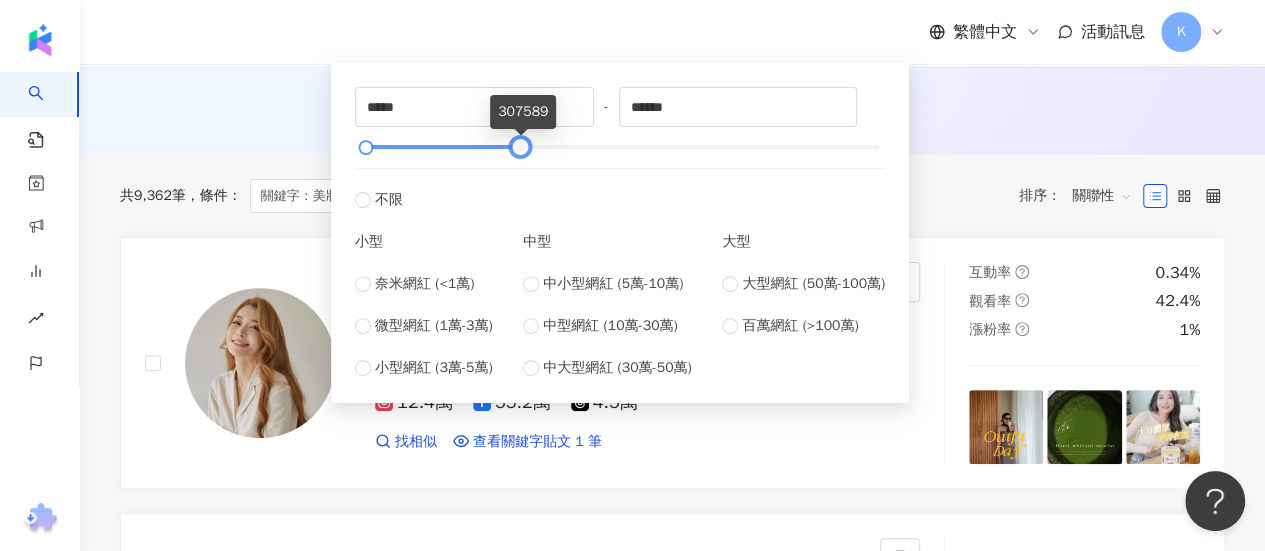 type on "******" 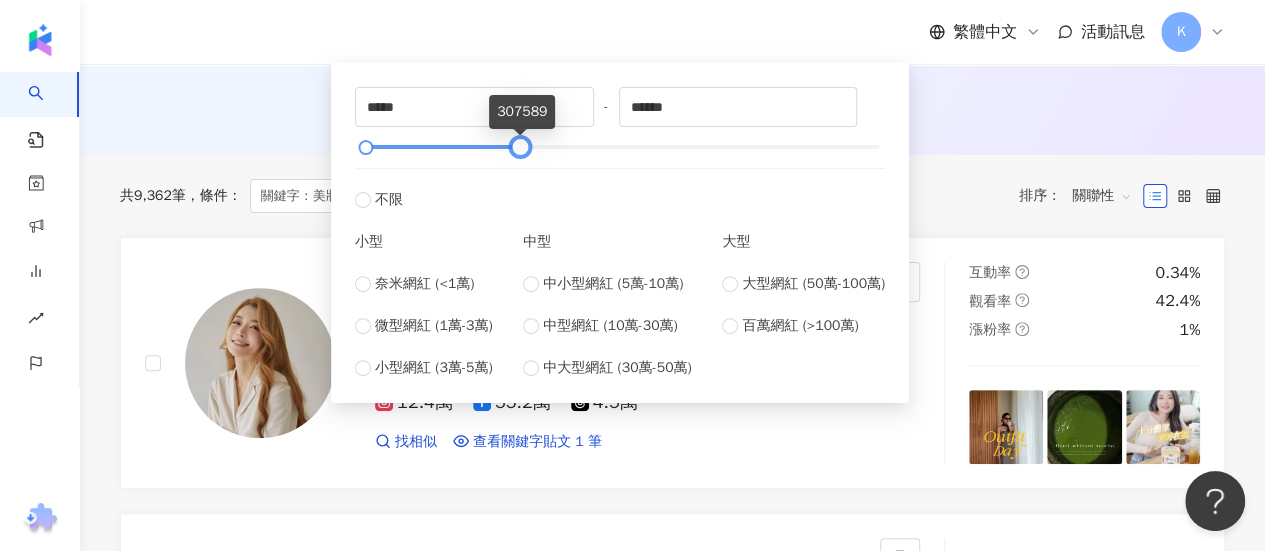 drag, startPoint x: 381, startPoint y: 151, endPoint x: 525, endPoint y: 144, distance: 144.17004 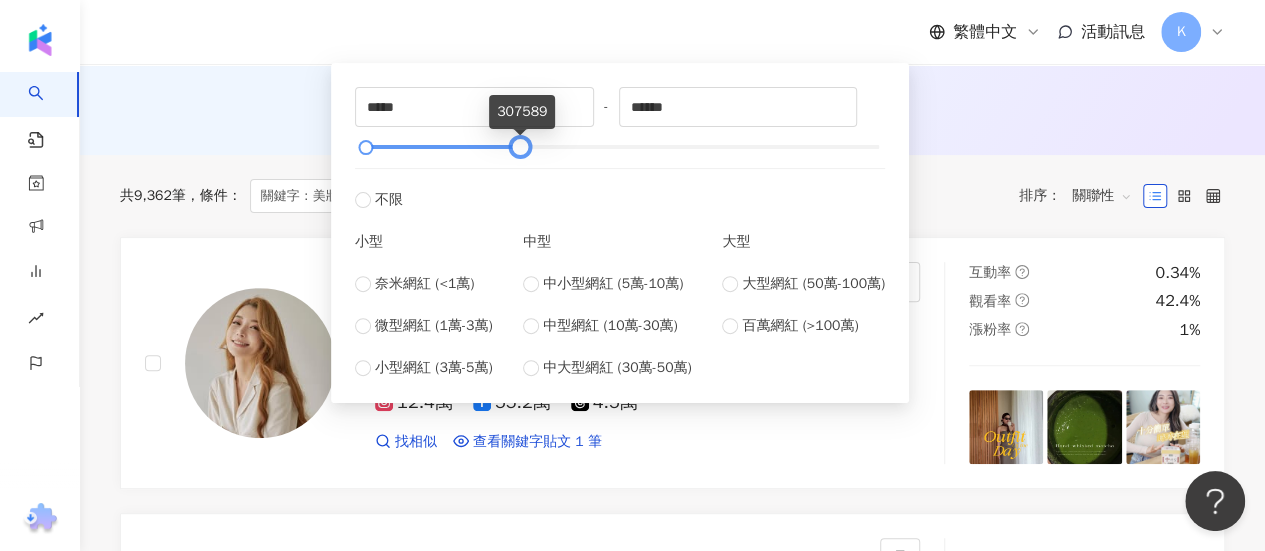 click at bounding box center (520, 147) 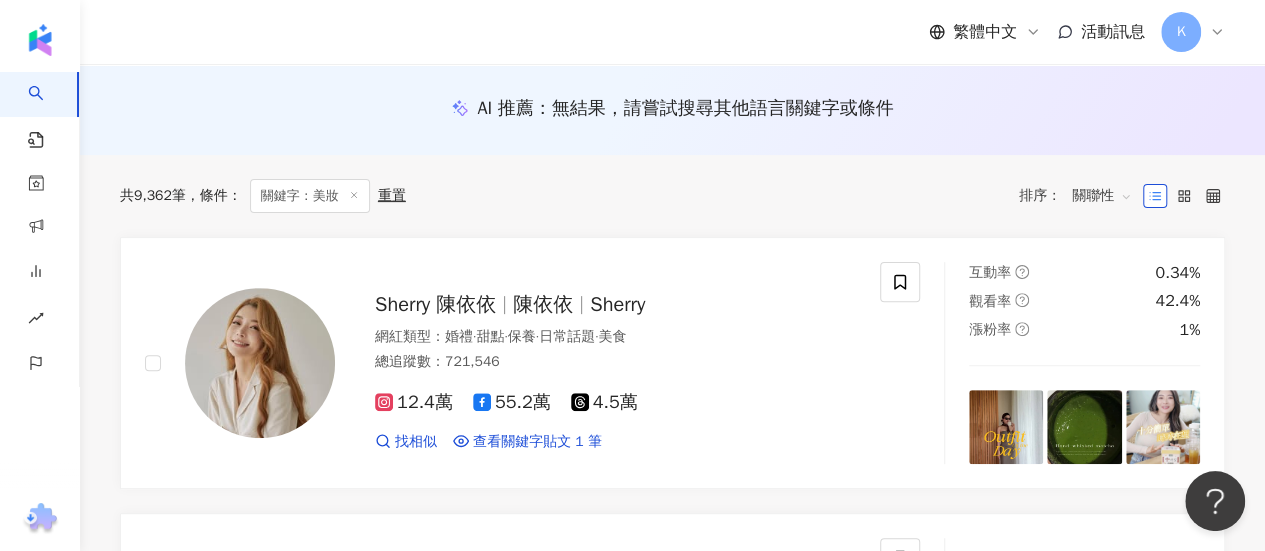 click on "AI 推薦 ： 無結果，請嘗試搜尋其他語言關鍵字或條件" at bounding box center [672, 110] 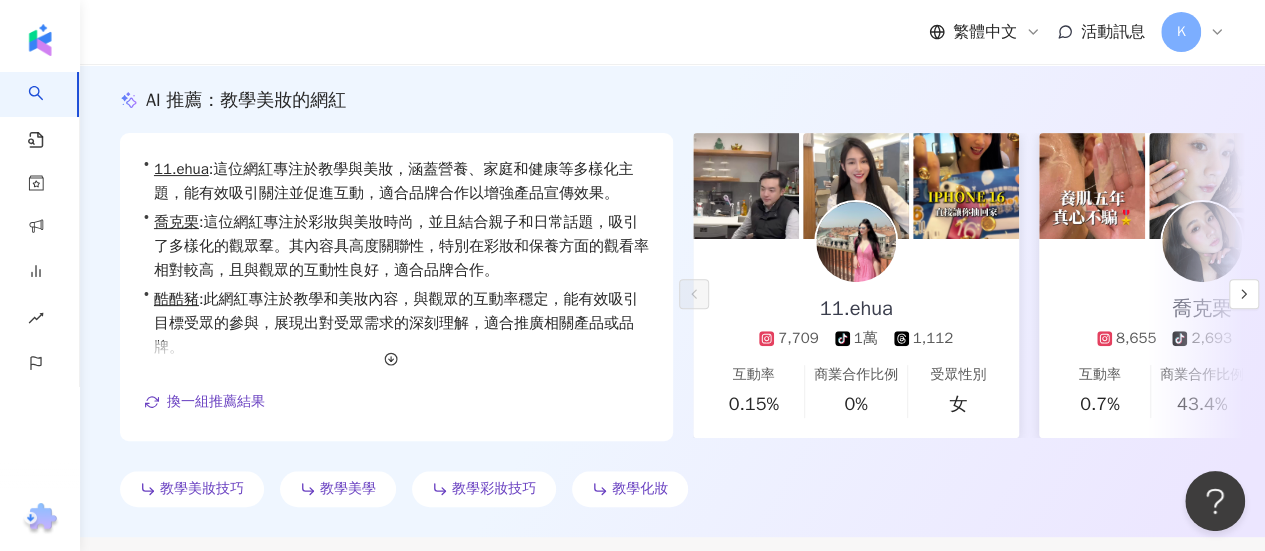 scroll, scrollTop: 200, scrollLeft: 0, axis: vertical 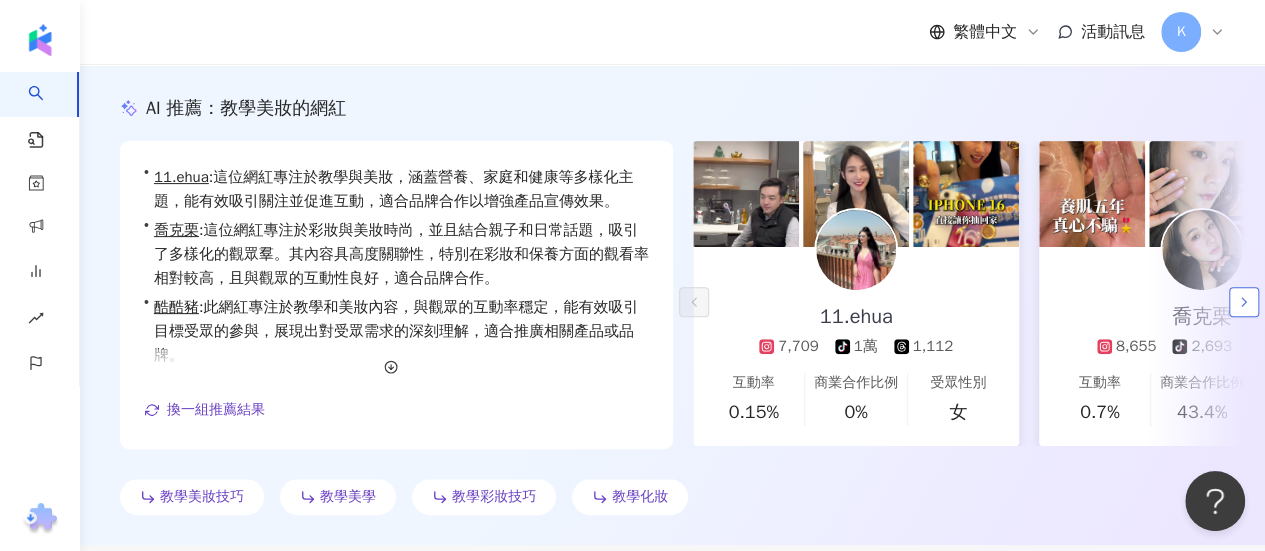 click at bounding box center (1244, 302) 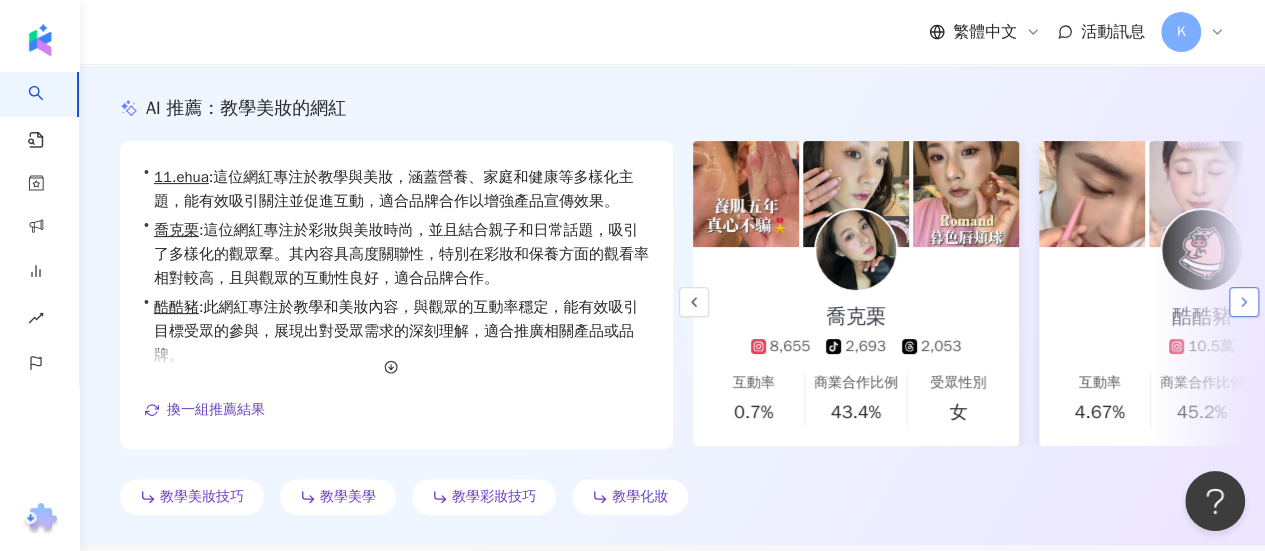 click 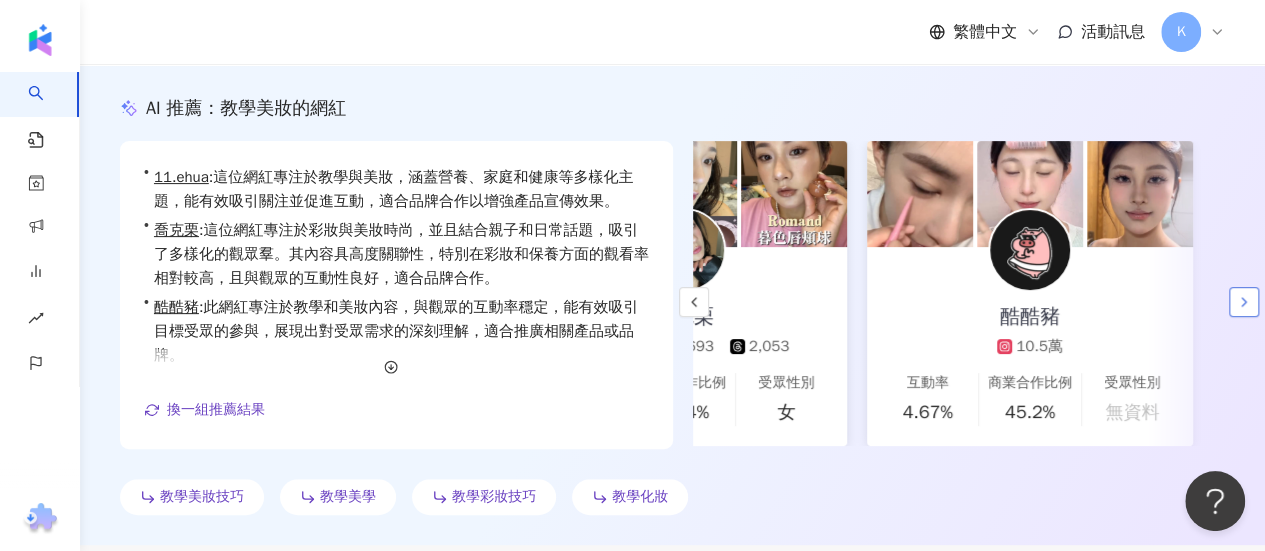 scroll, scrollTop: 0, scrollLeft: 526, axis: horizontal 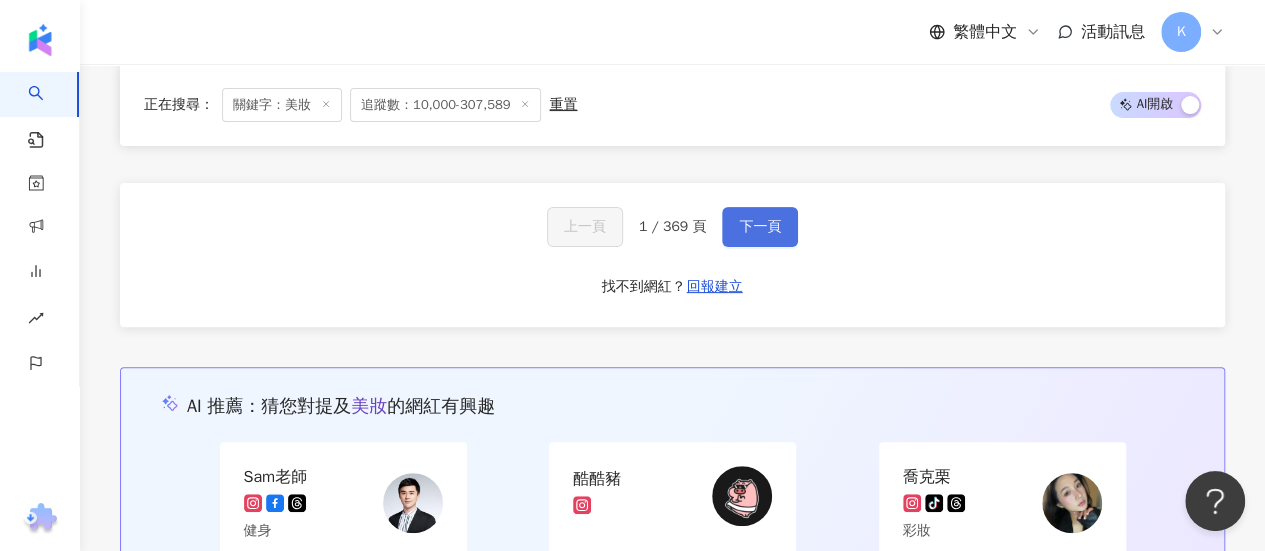 click on "下一頁" at bounding box center (760, 227) 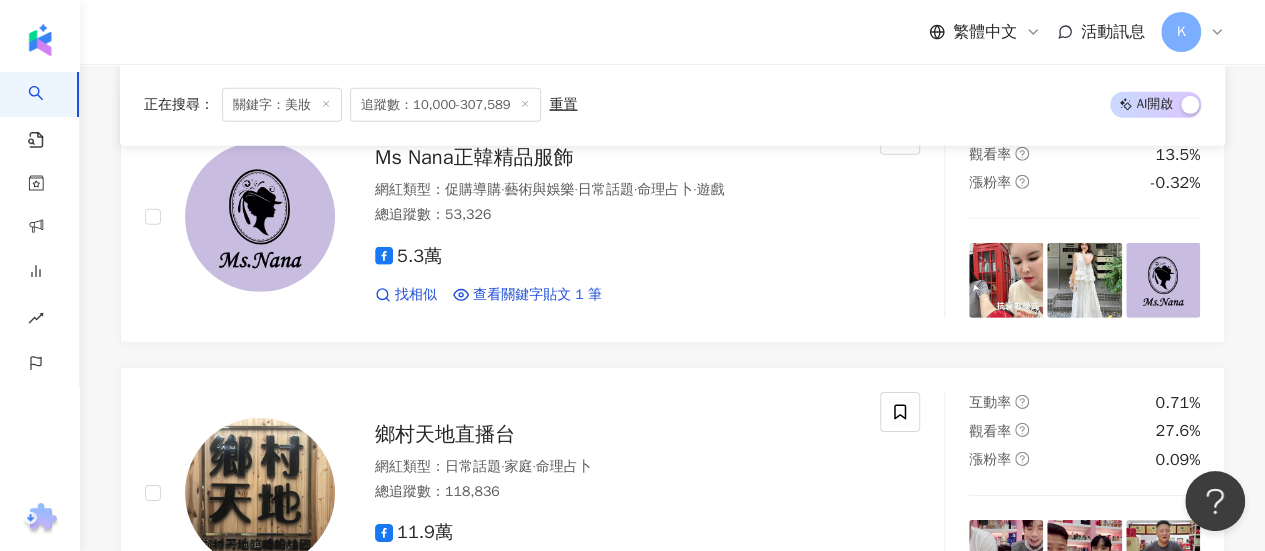 scroll, scrollTop: 2772, scrollLeft: 0, axis: vertical 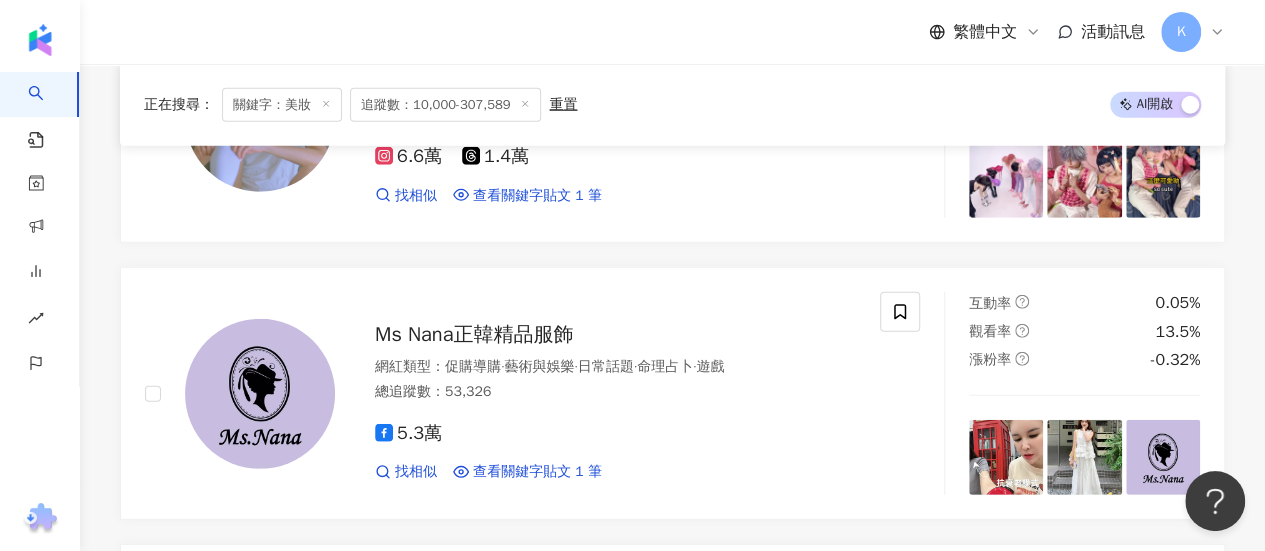 drag, startPoint x: 327, startPoint y: 102, endPoint x: 364, endPoint y: 101, distance: 37.01351 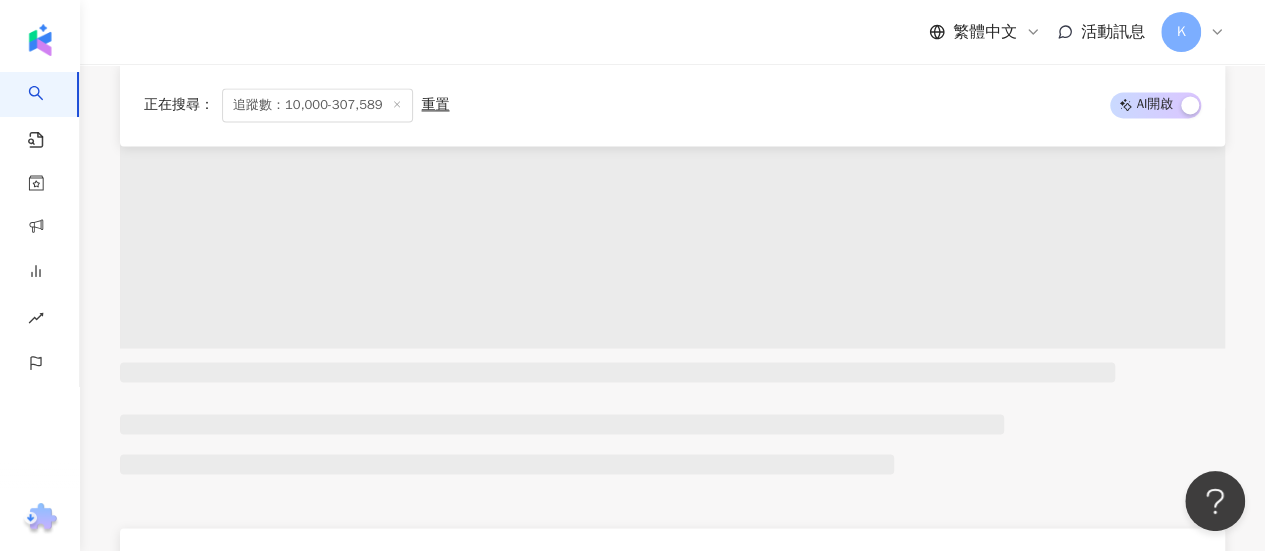 scroll, scrollTop: 0, scrollLeft: 0, axis: both 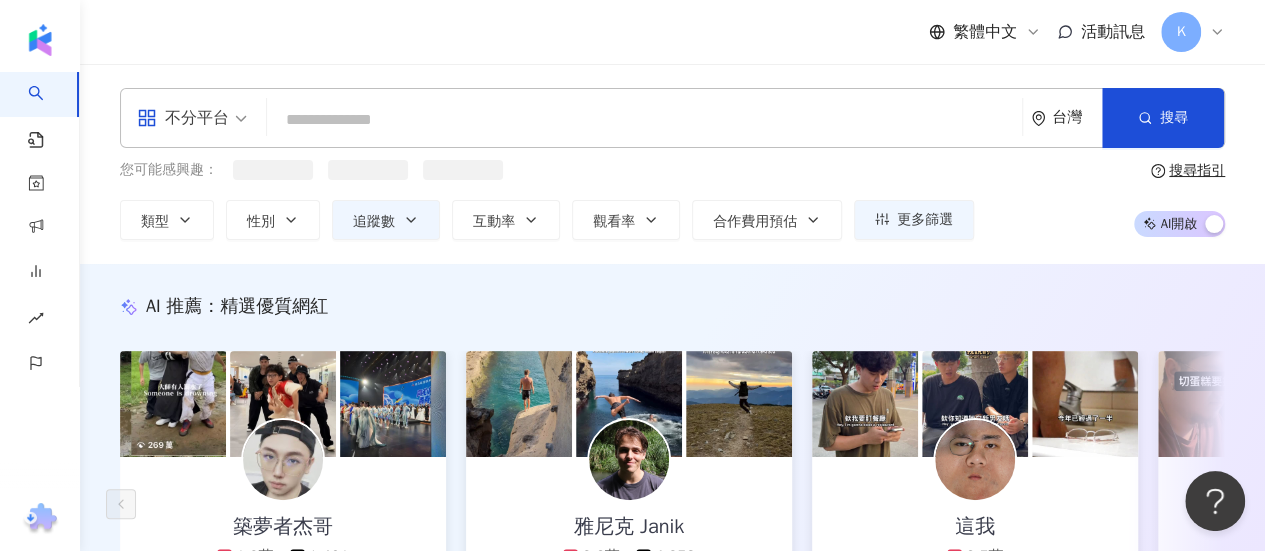 click at bounding box center [644, 120] 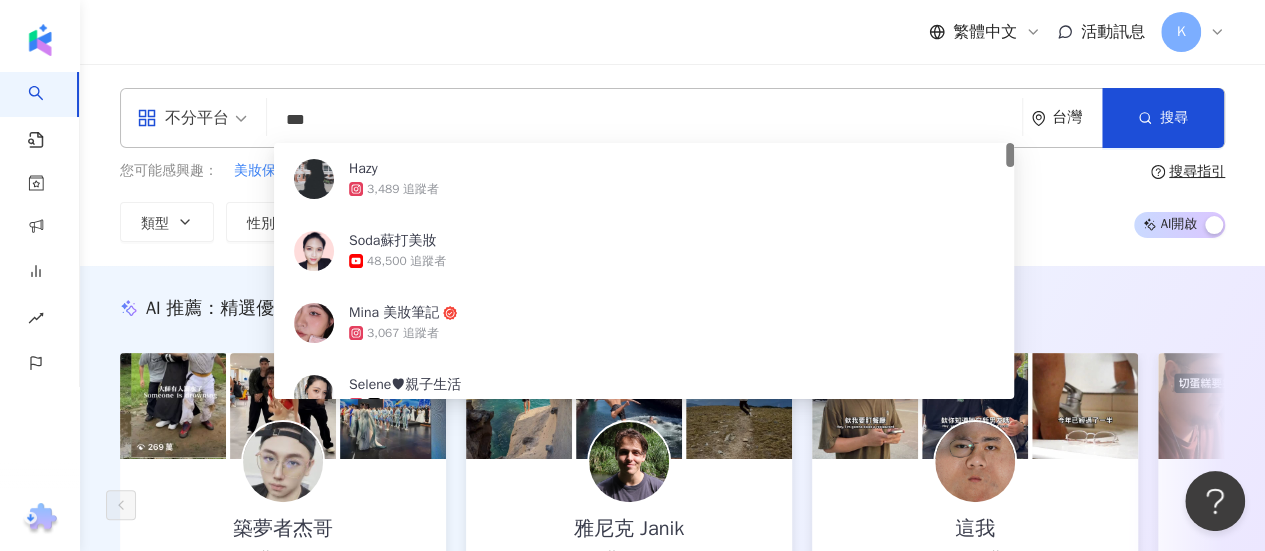 type on "****" 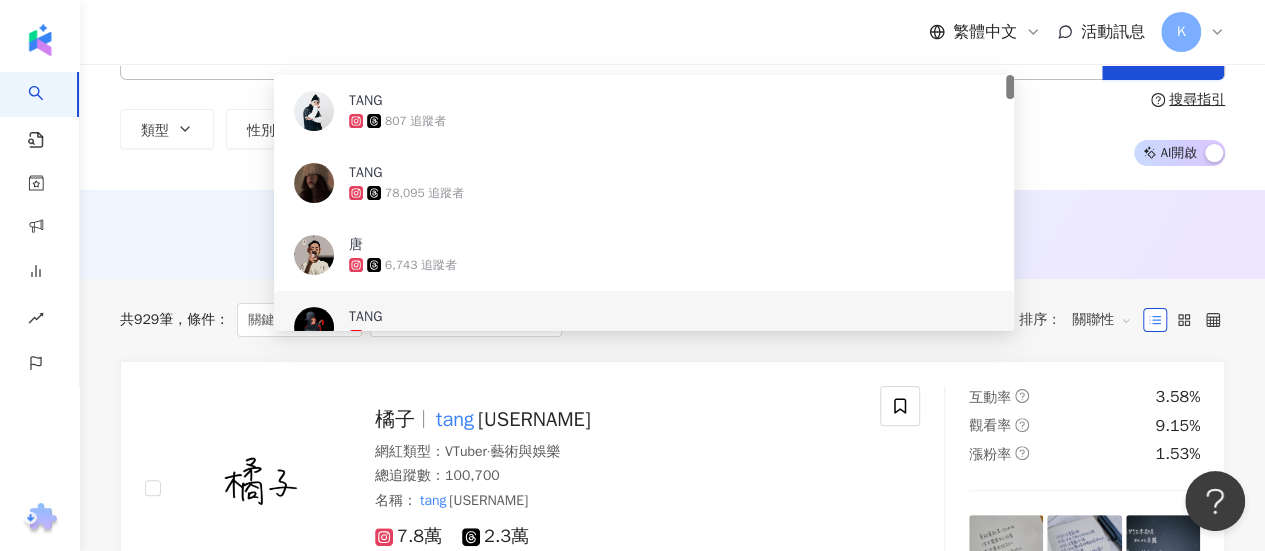 scroll, scrollTop: 100, scrollLeft: 0, axis: vertical 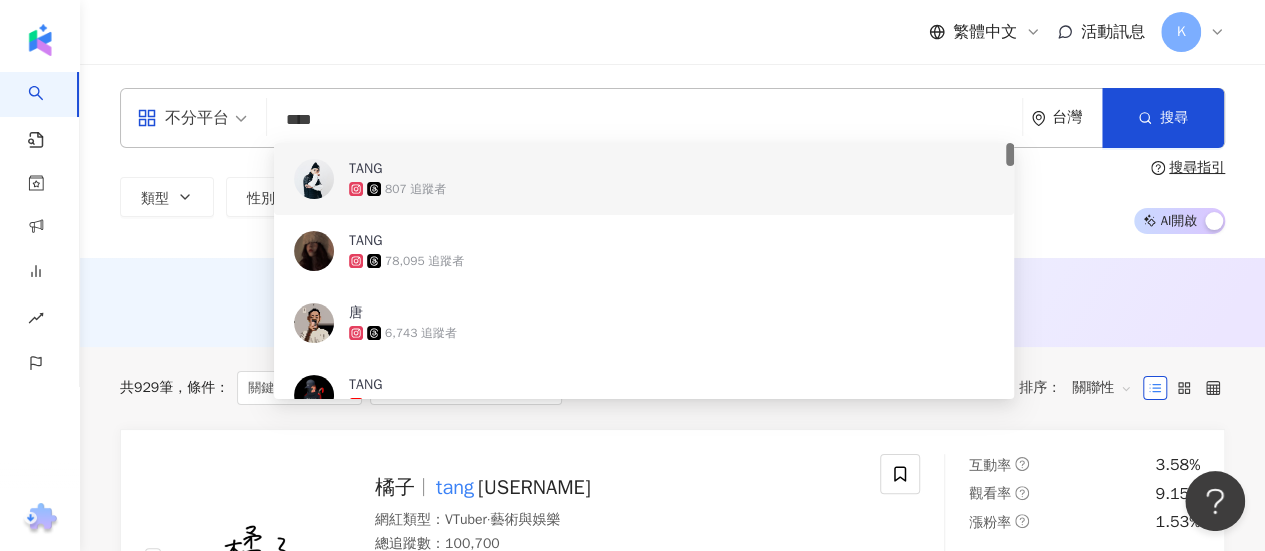drag, startPoint x: 373, startPoint y: 123, endPoint x: 274, endPoint y: 131, distance: 99.32271 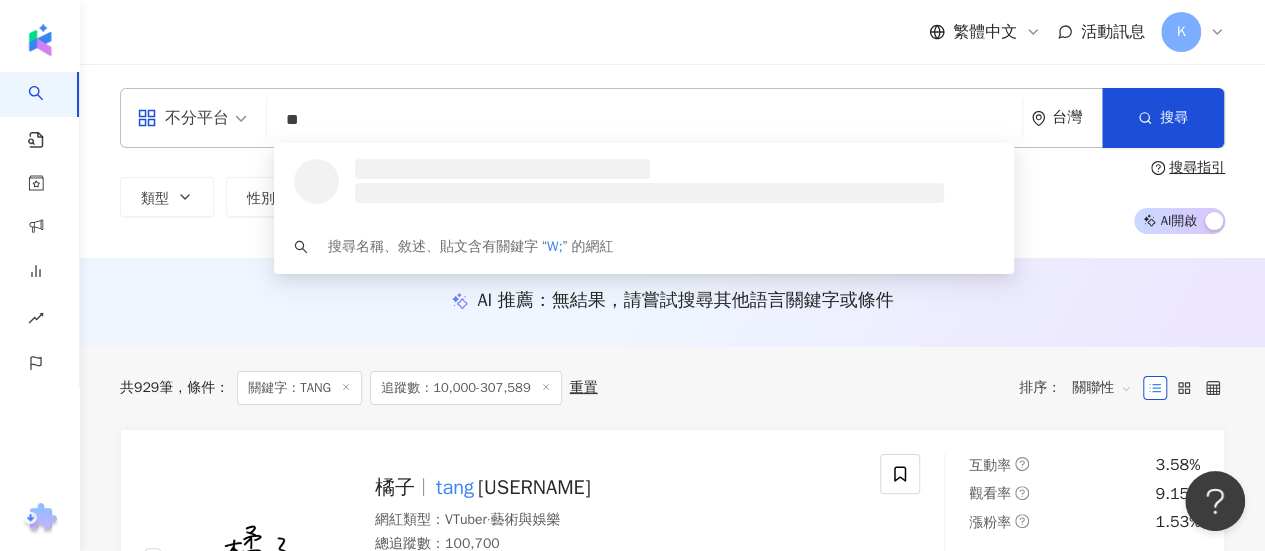 type on "*" 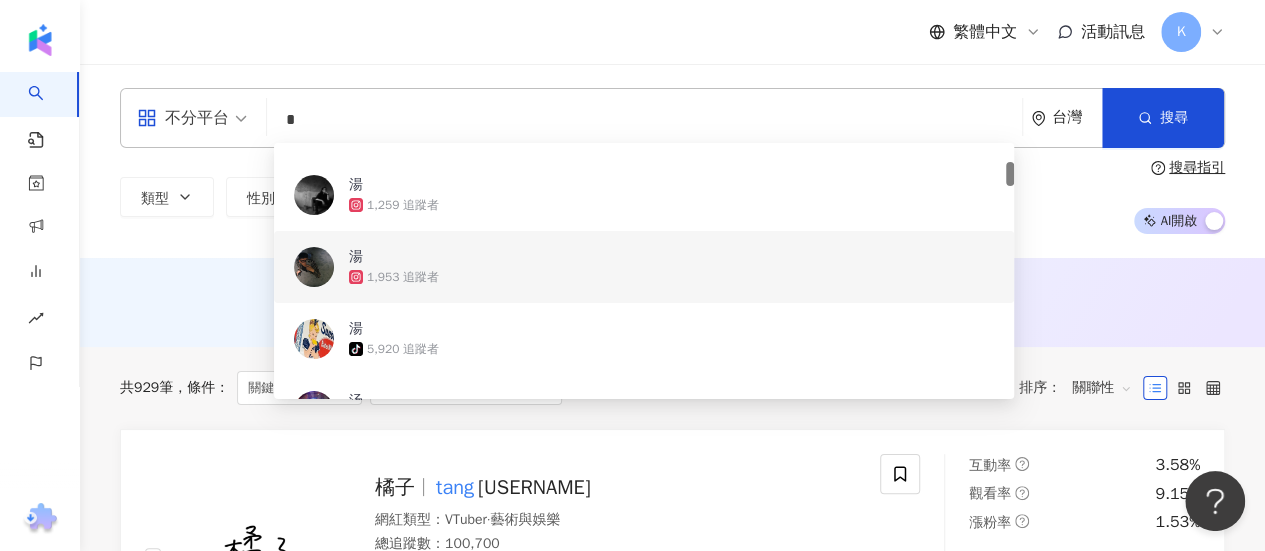 scroll, scrollTop: 400, scrollLeft: 0, axis: vertical 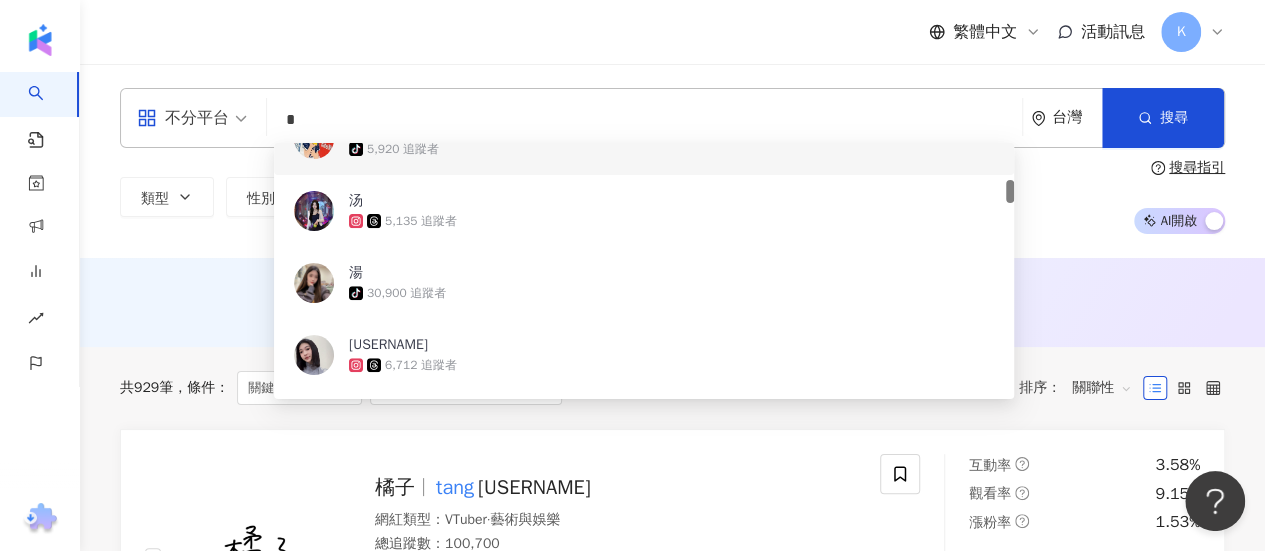 click on "*" at bounding box center (644, 120) 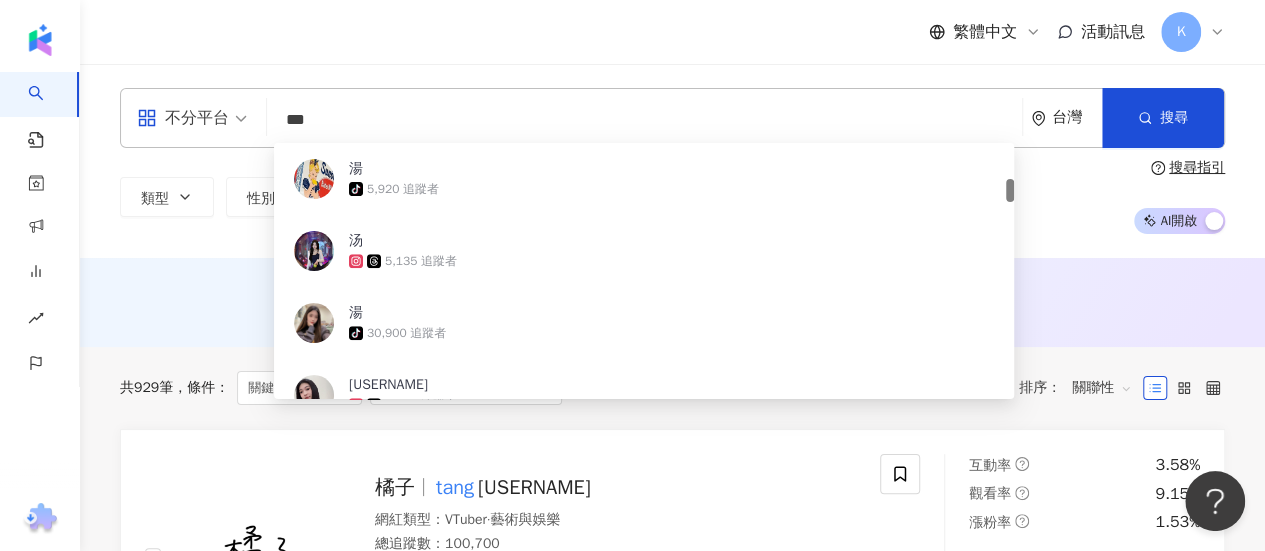 scroll, scrollTop: 0, scrollLeft: 0, axis: both 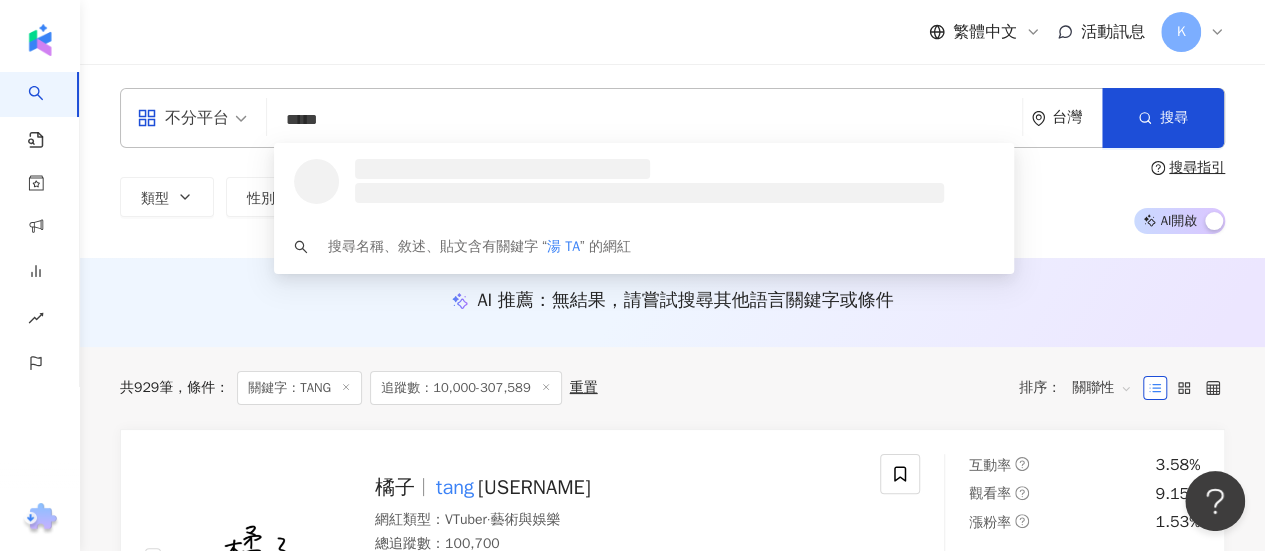 type on "******" 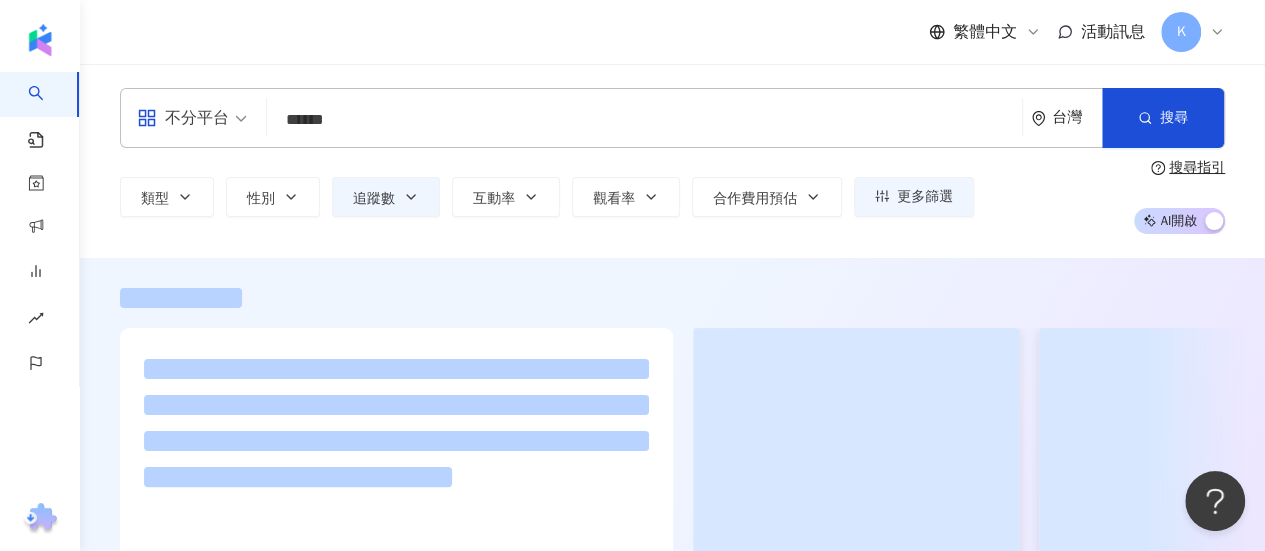 drag, startPoint x: 382, startPoint y: 114, endPoint x: 342, endPoint y: 125, distance: 41.484936 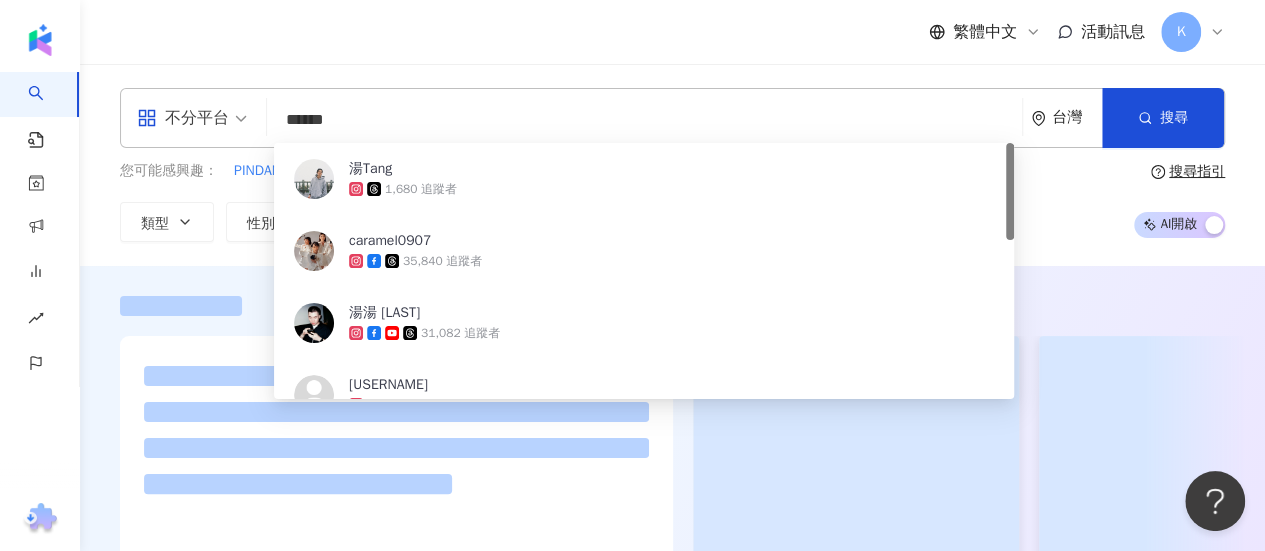 click on "******" at bounding box center (644, 120) 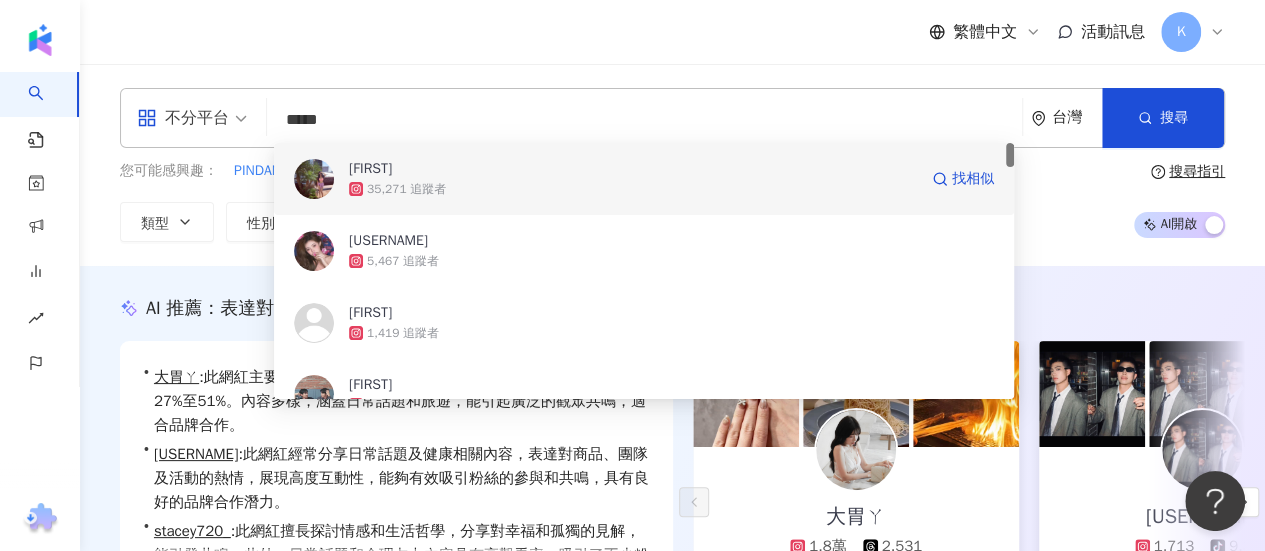type on "******" 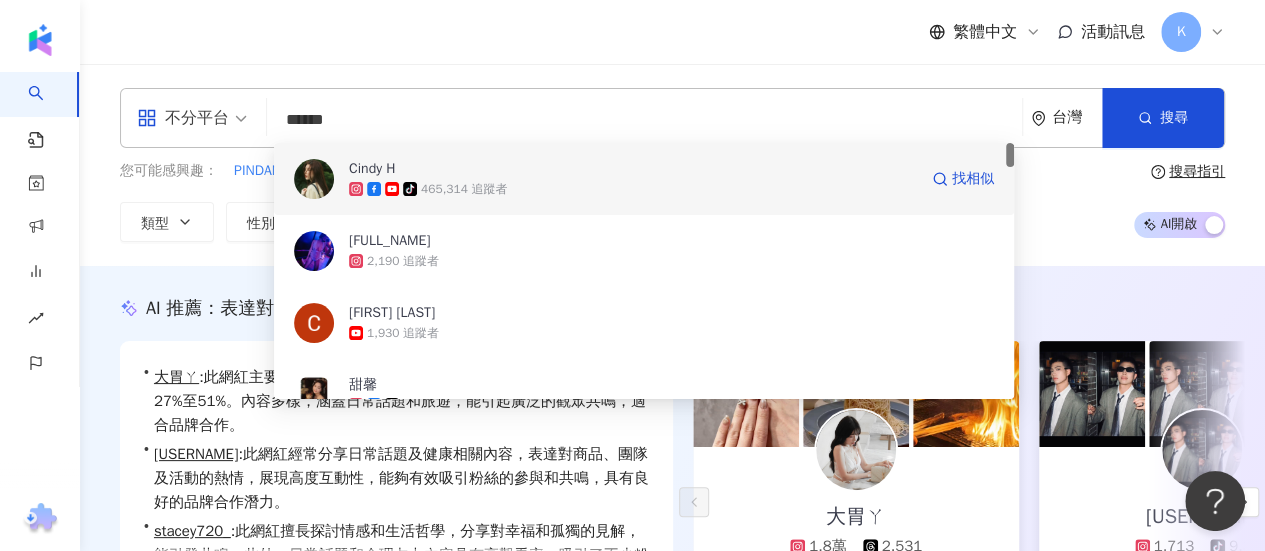 click on "Cindy H" at bounding box center (633, 169) 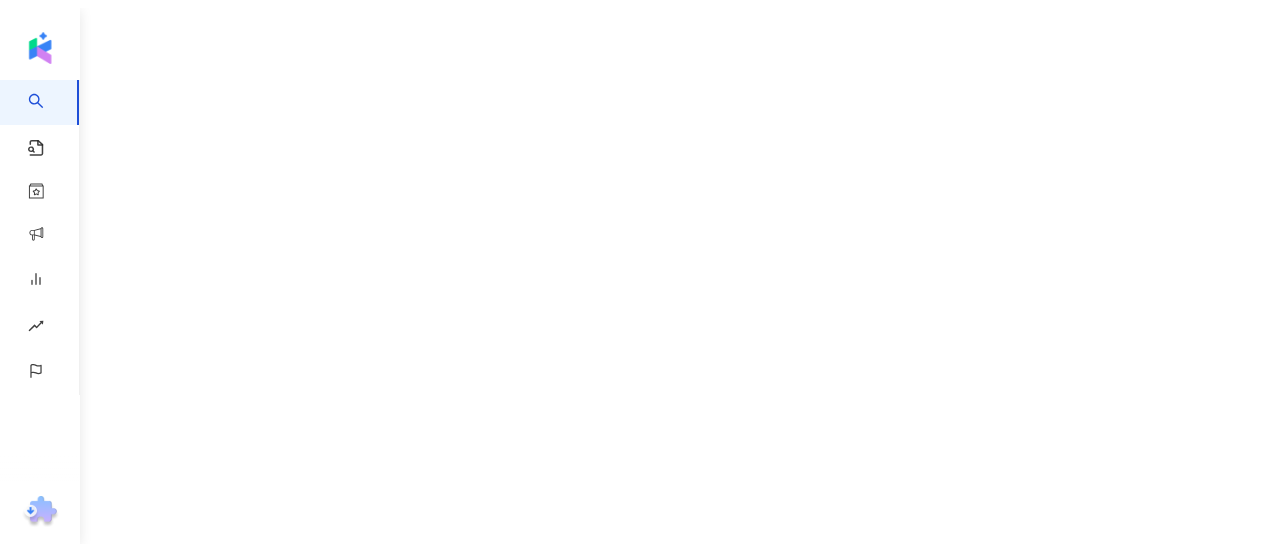 scroll, scrollTop: 0, scrollLeft: 0, axis: both 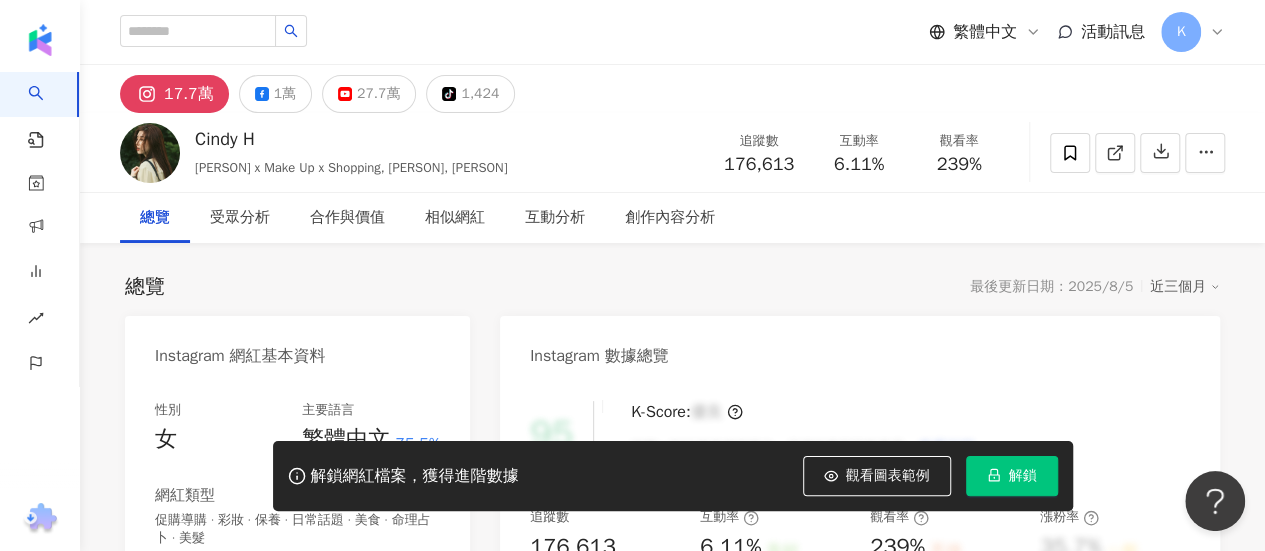 click on "解鎖" at bounding box center (1023, 476) 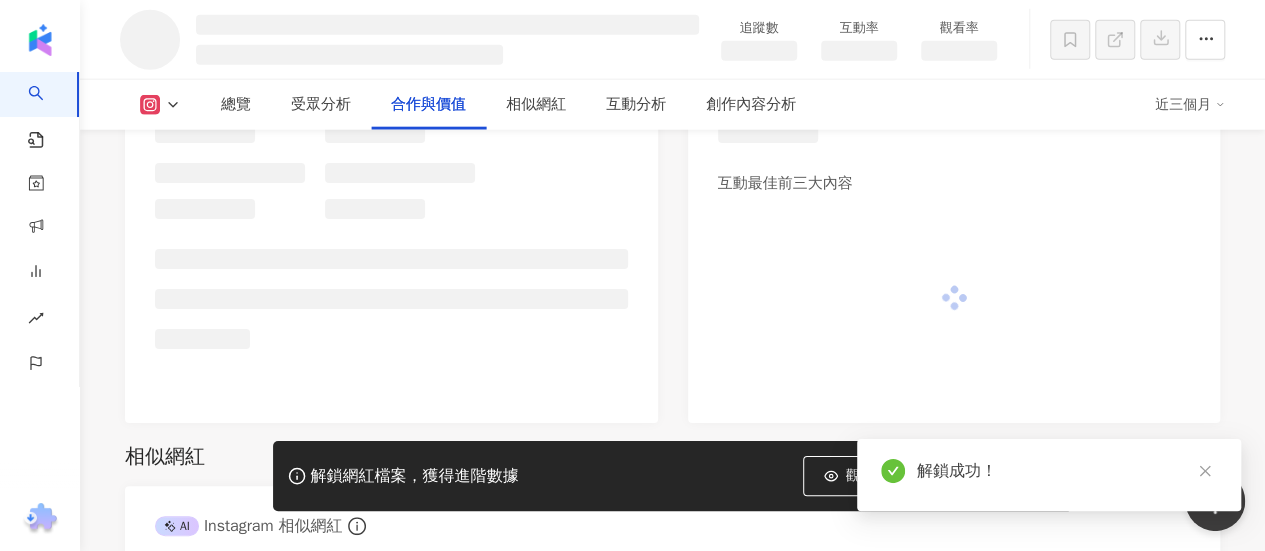 scroll, scrollTop: 2463, scrollLeft: 0, axis: vertical 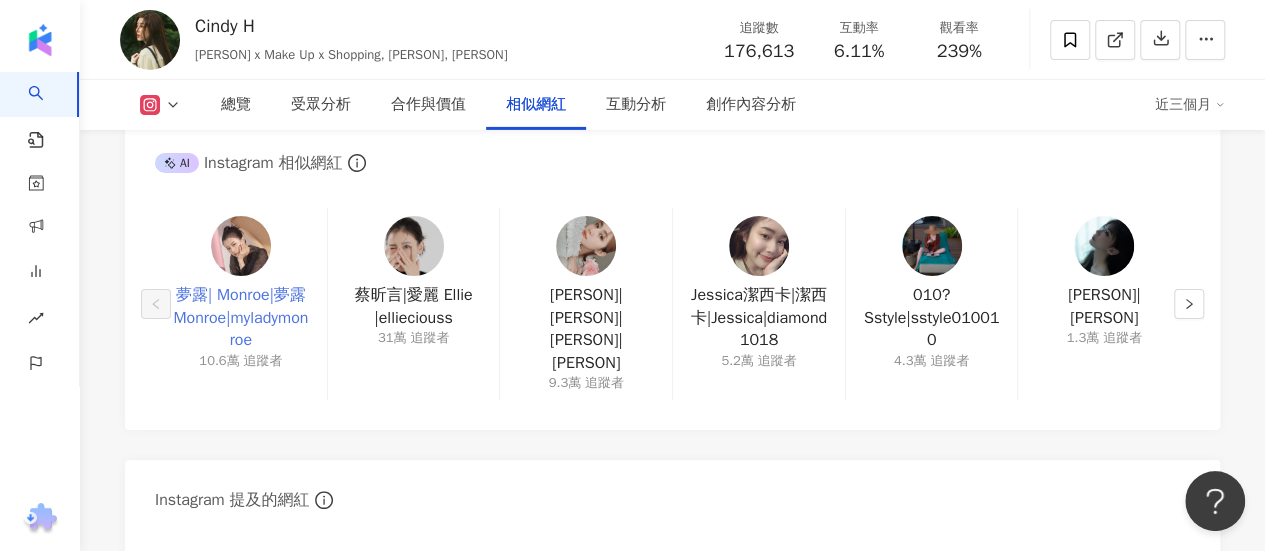click on "夢露| Monroe|夢露 Monroe|myladymonroe" at bounding box center (241, 317) 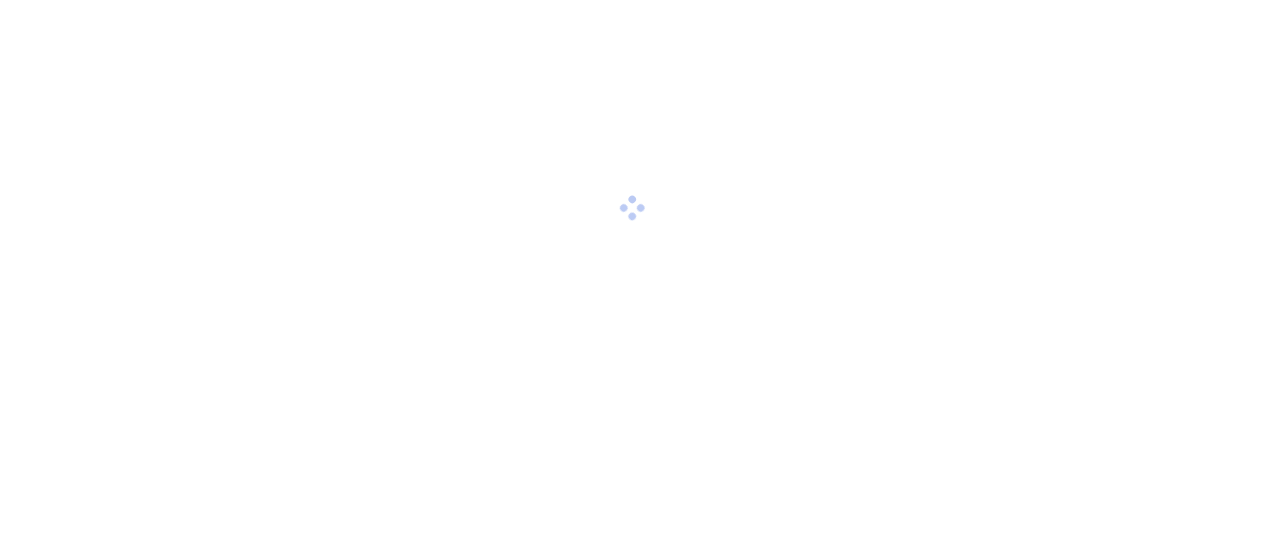 scroll, scrollTop: 0, scrollLeft: 0, axis: both 